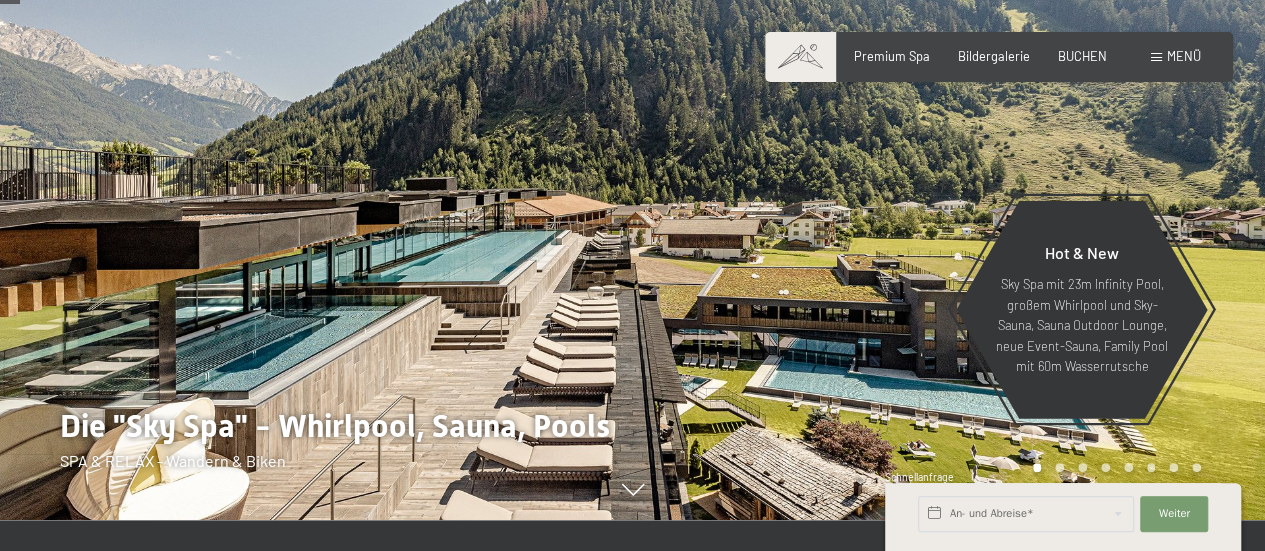 scroll, scrollTop: 130, scrollLeft: 0, axis: vertical 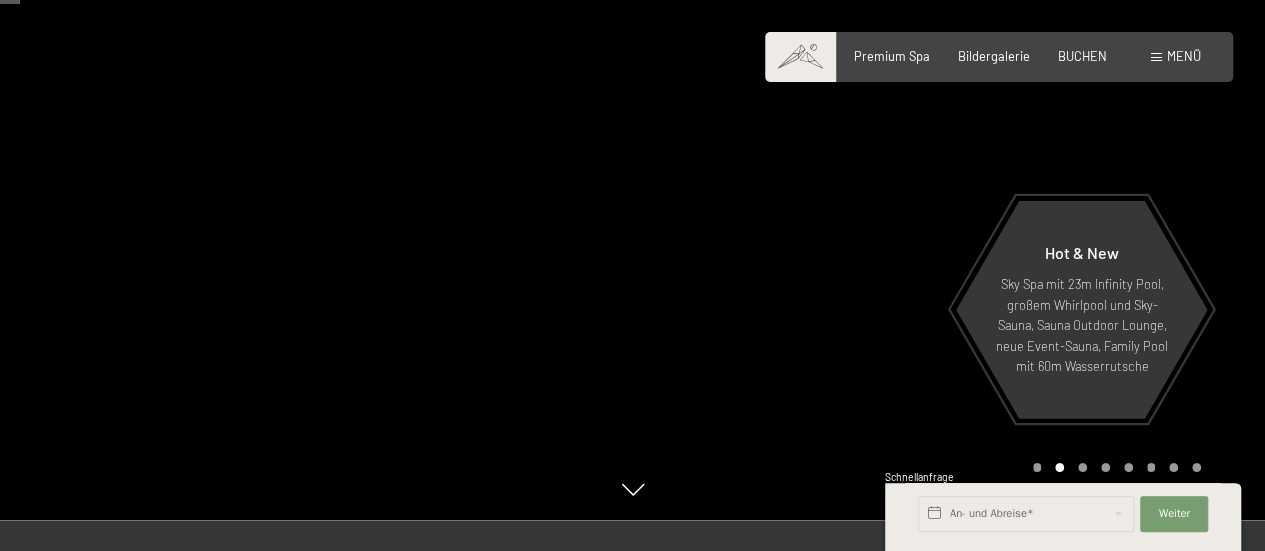 drag, startPoint x: 904, startPoint y: 314, endPoint x: 907, endPoint y: 297, distance: 17.262676 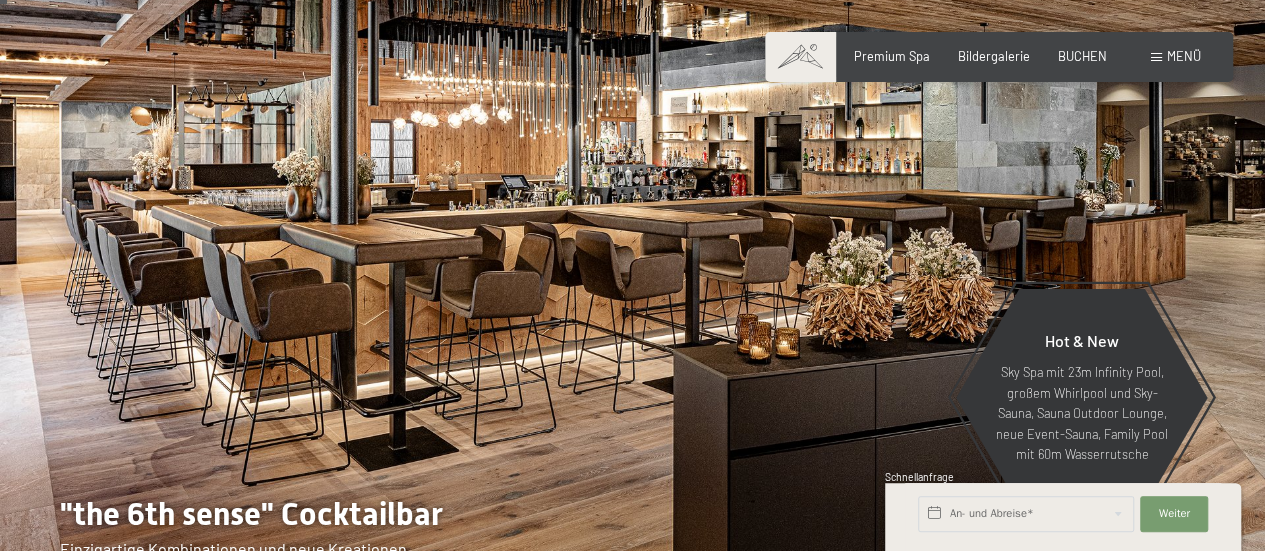 scroll, scrollTop: 43, scrollLeft: 0, axis: vertical 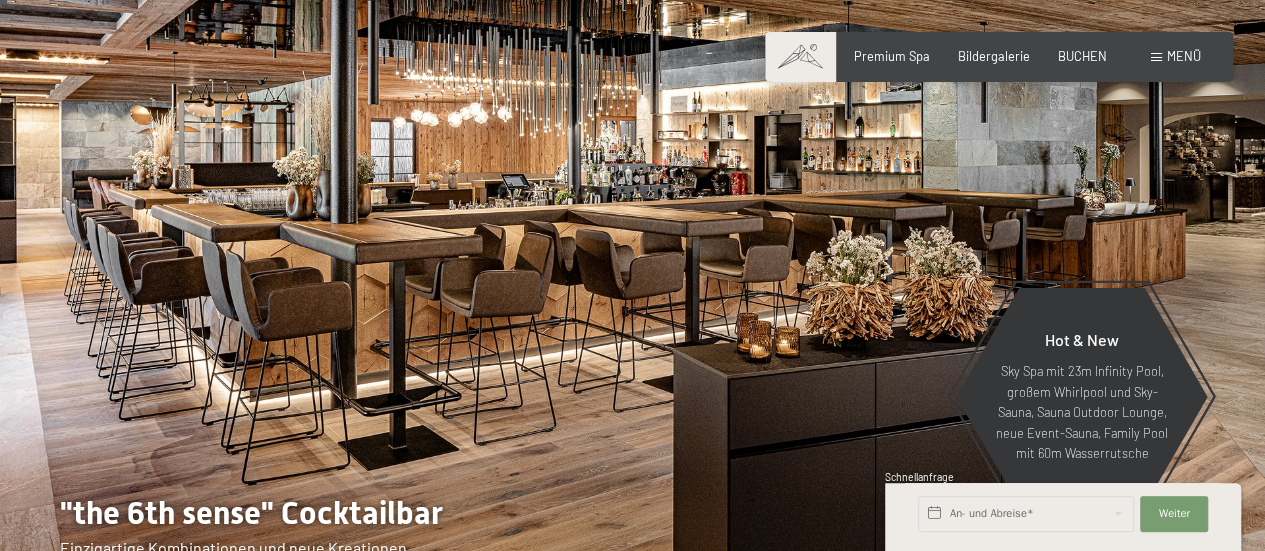 click at bounding box center [949, 282] 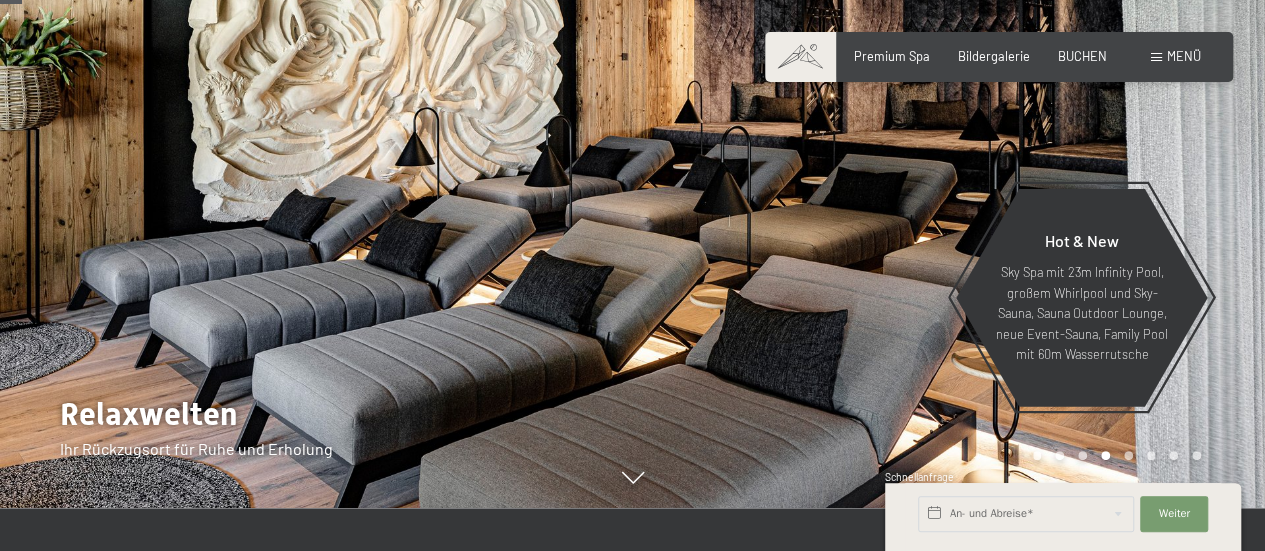 scroll, scrollTop: 145, scrollLeft: 0, axis: vertical 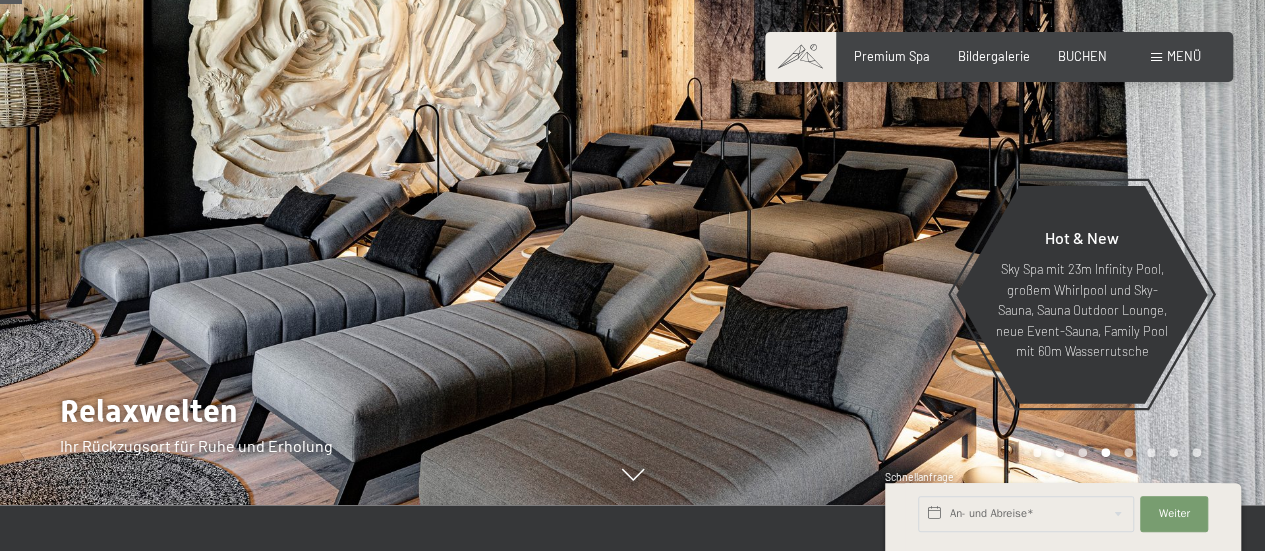 click on "Hot & New       Sky Spa mit 23m Infinity Pool, großem Whirlpool und Sky-Sauna, Sauna Outdoor Lounge, neue Event-Sauna, Family Pool mit 60m Wasserrutsche" at bounding box center (1082, 295) 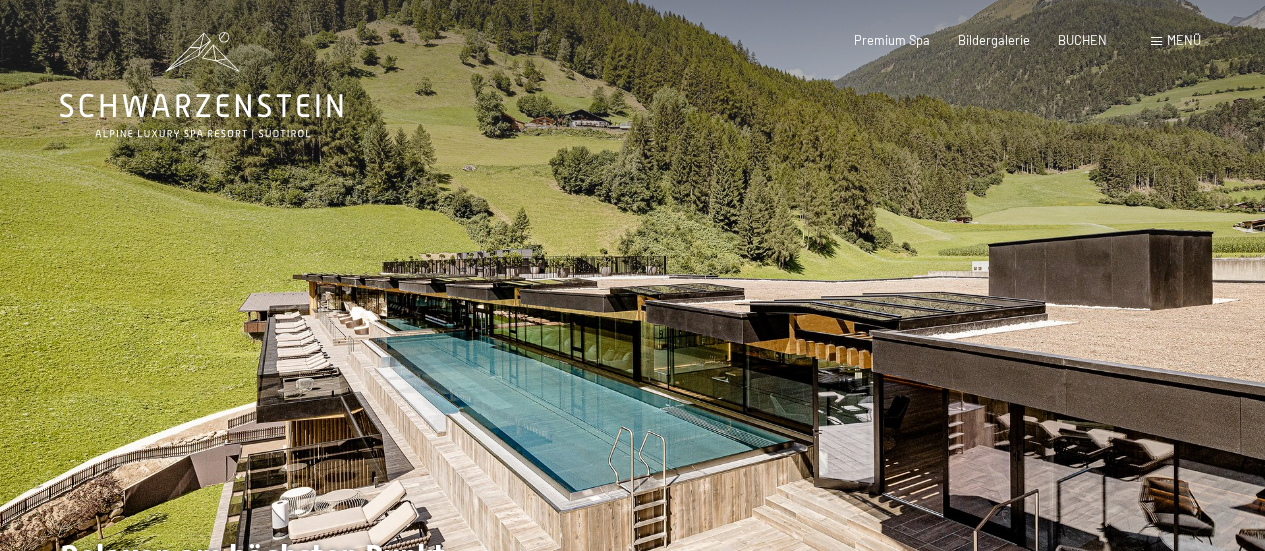 scroll, scrollTop: 0, scrollLeft: 0, axis: both 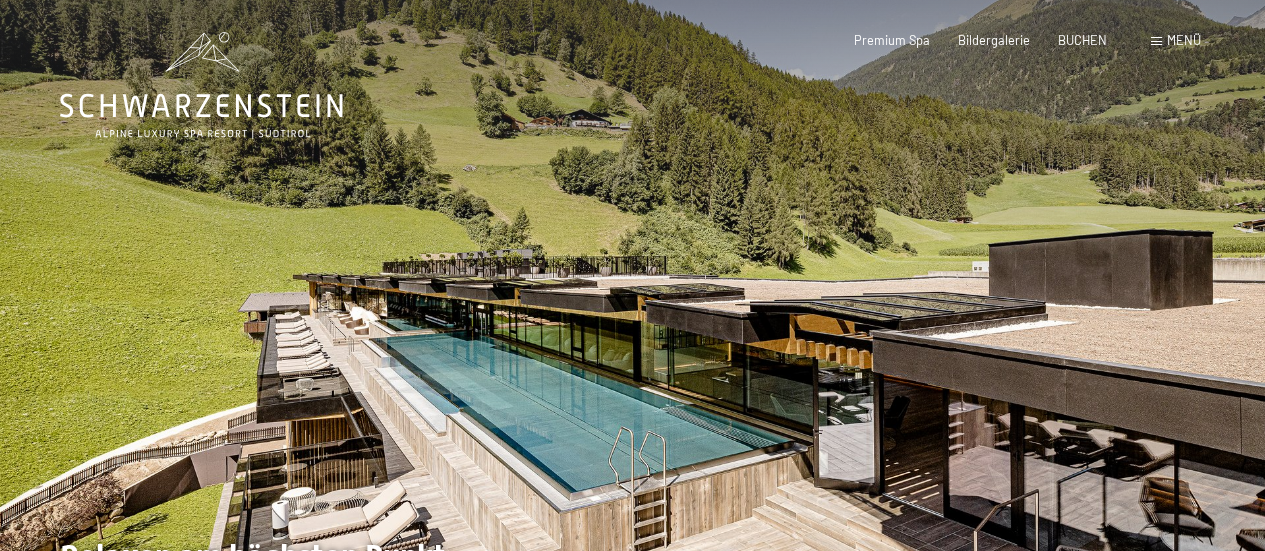 click at bounding box center [949, 325] 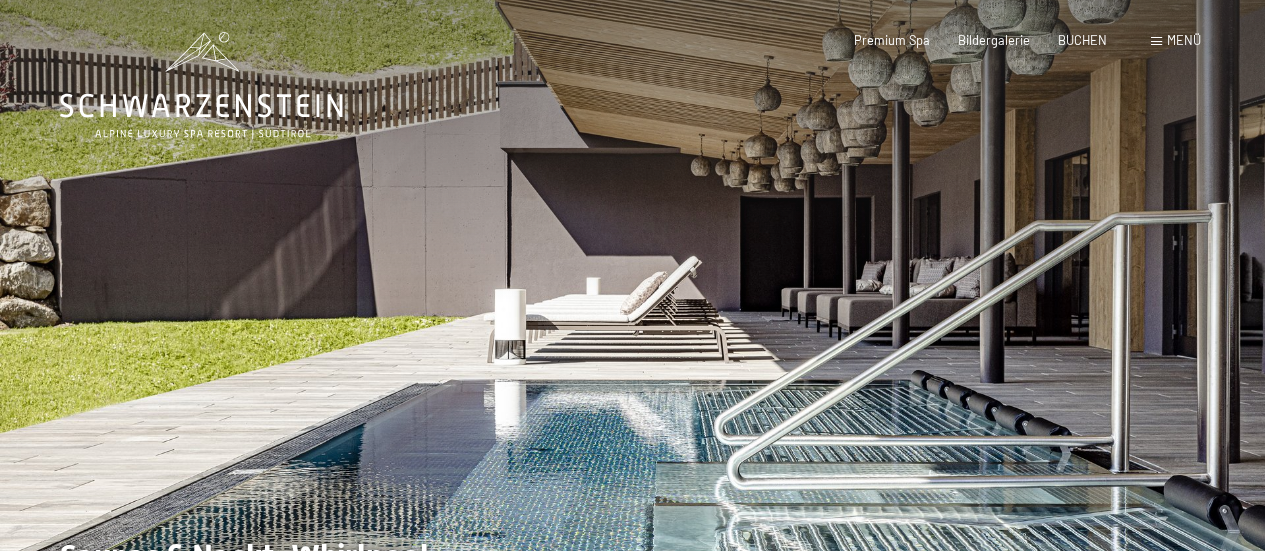 click at bounding box center [949, 325] 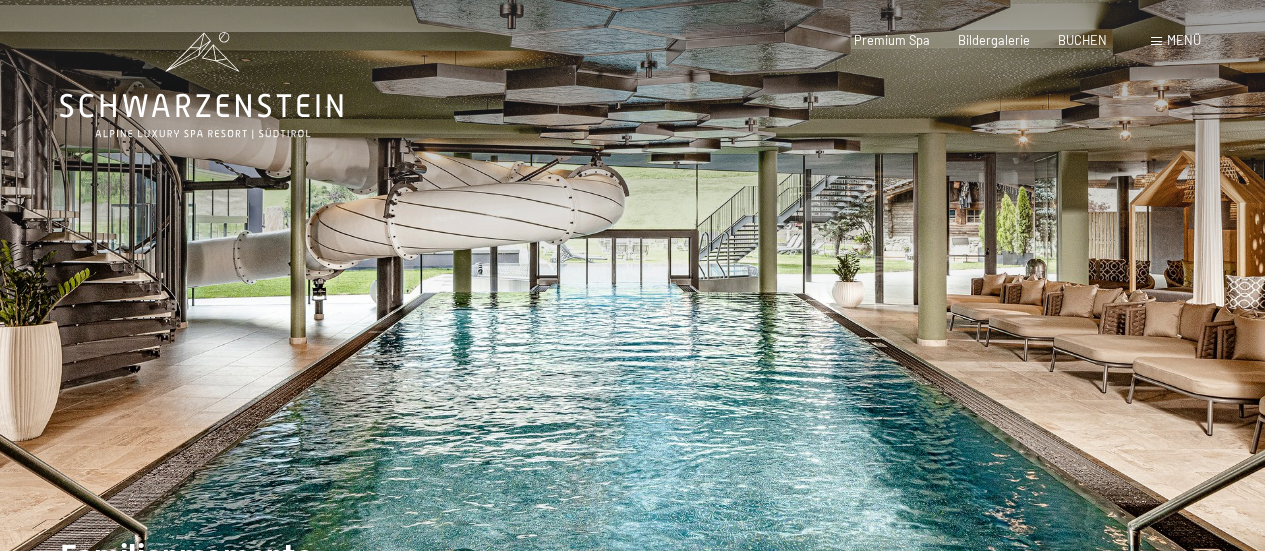 click at bounding box center (949, 325) 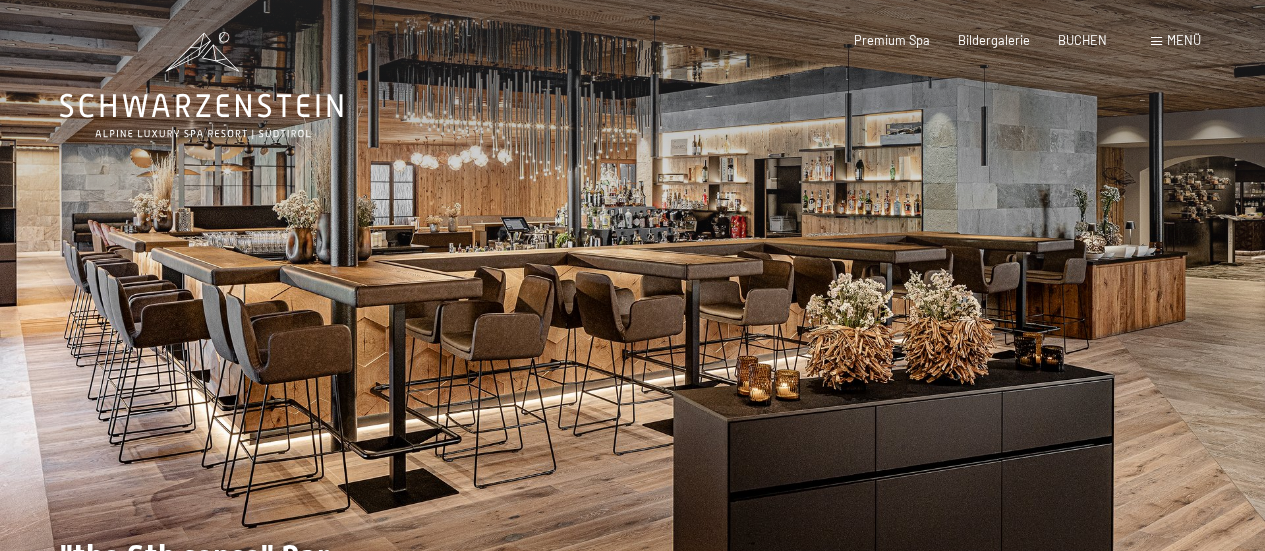 click at bounding box center (949, 325) 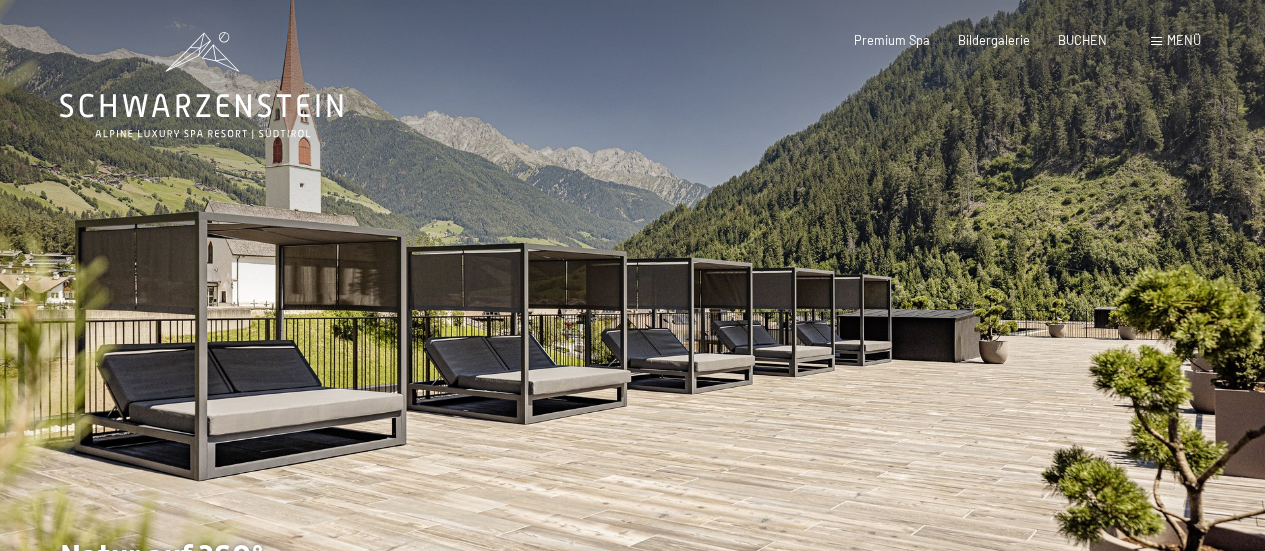 click at bounding box center (949, 325) 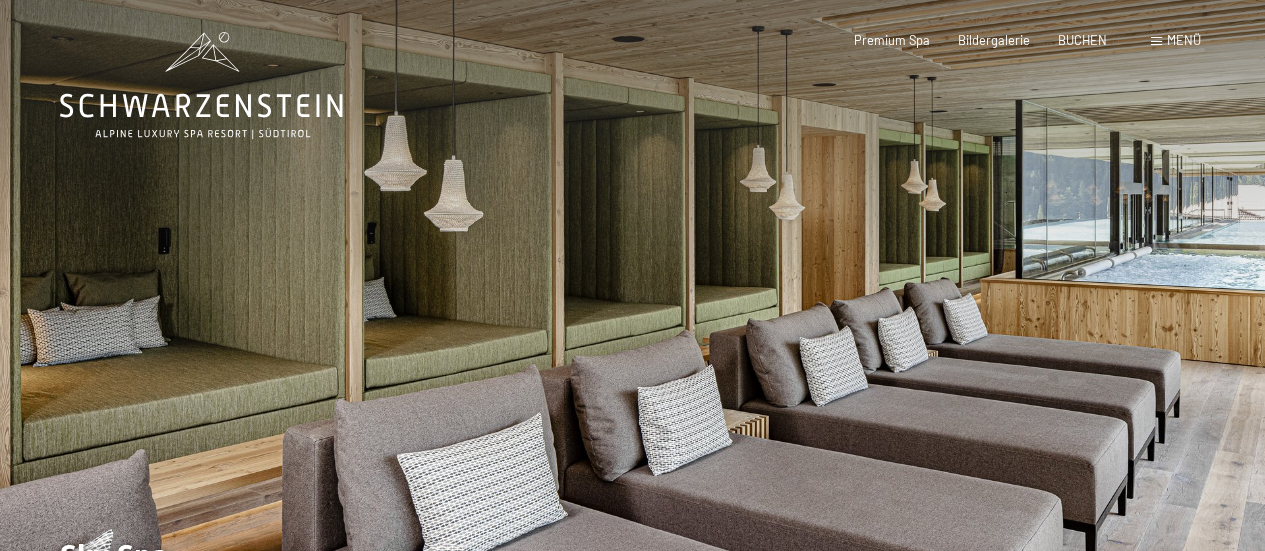 click at bounding box center (949, 325) 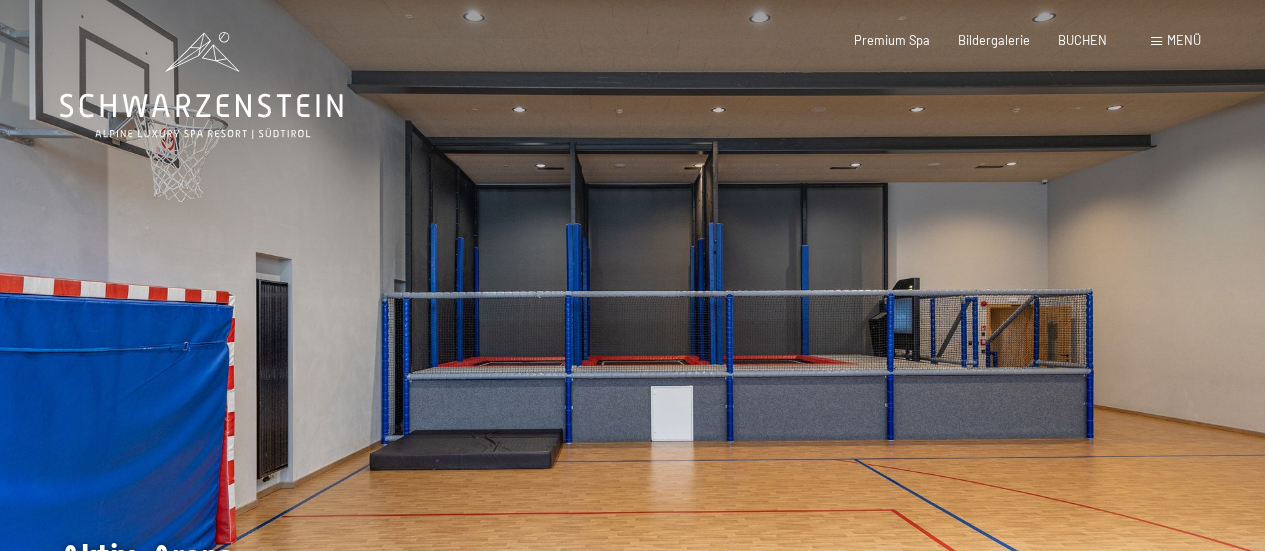 click at bounding box center [949, 325] 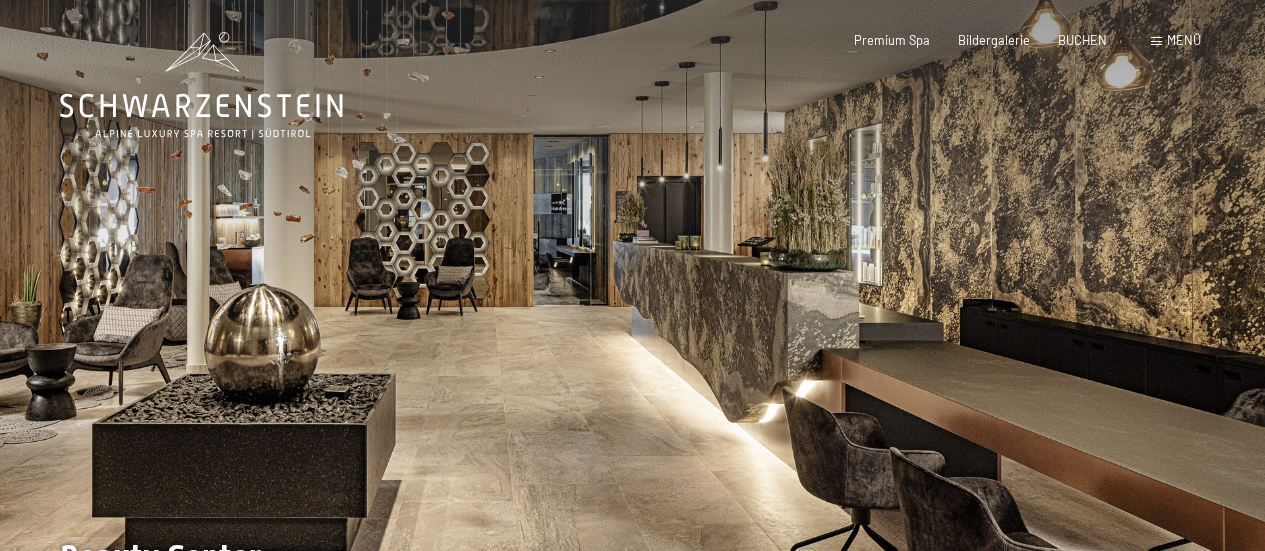 click at bounding box center (316, 325) 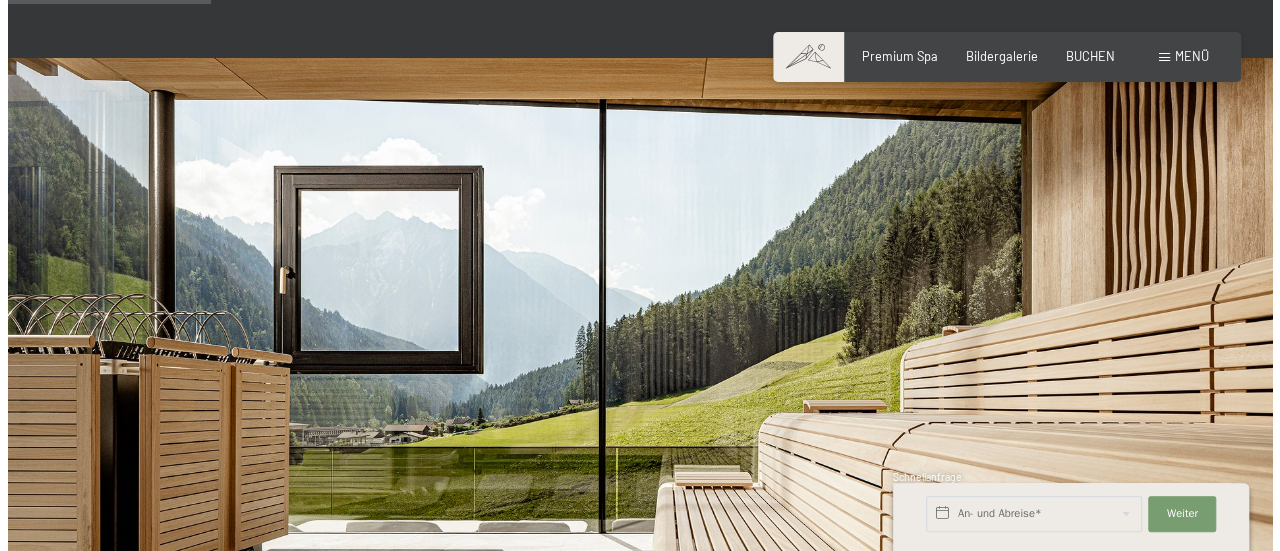 scroll, scrollTop: 1015, scrollLeft: 0, axis: vertical 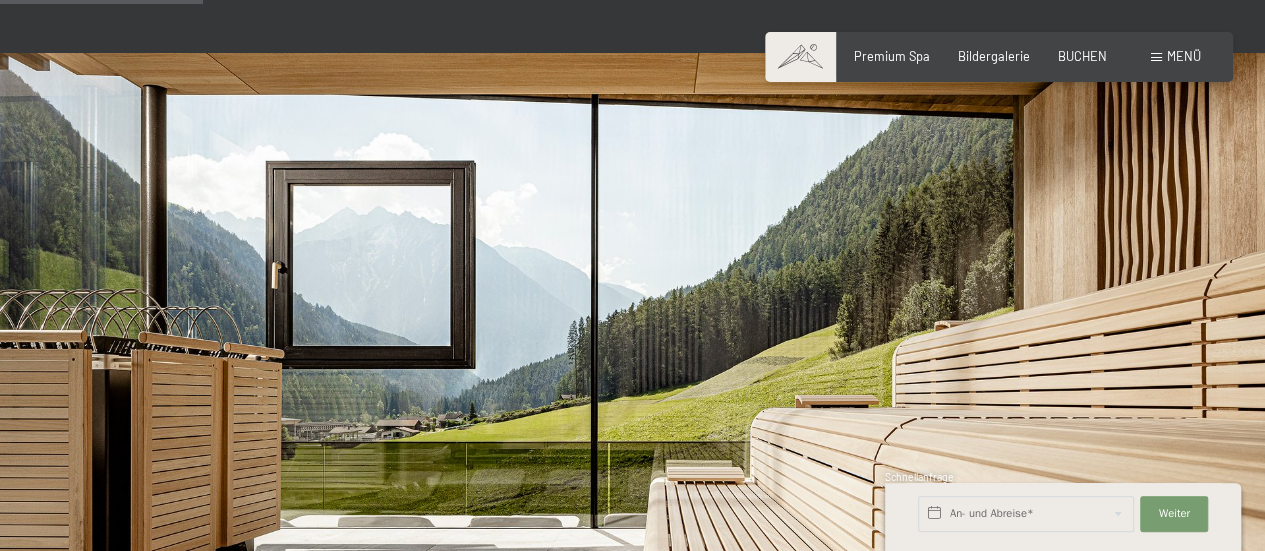 click on "Menü" at bounding box center [1184, 56] 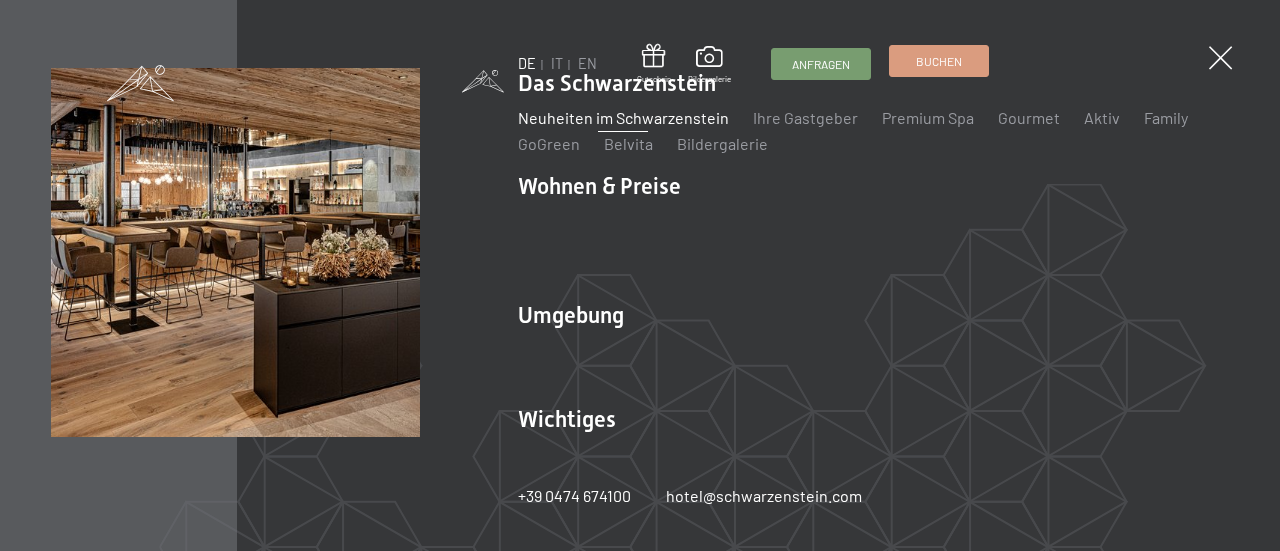 click on "Buchen" at bounding box center (939, 61) 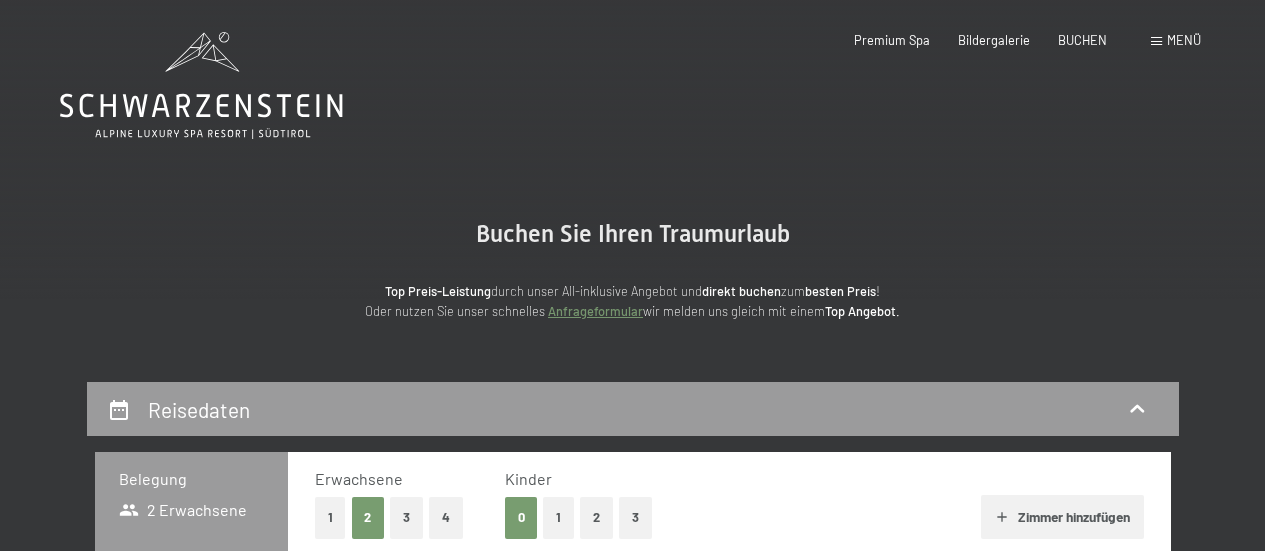 scroll, scrollTop: 0, scrollLeft: 0, axis: both 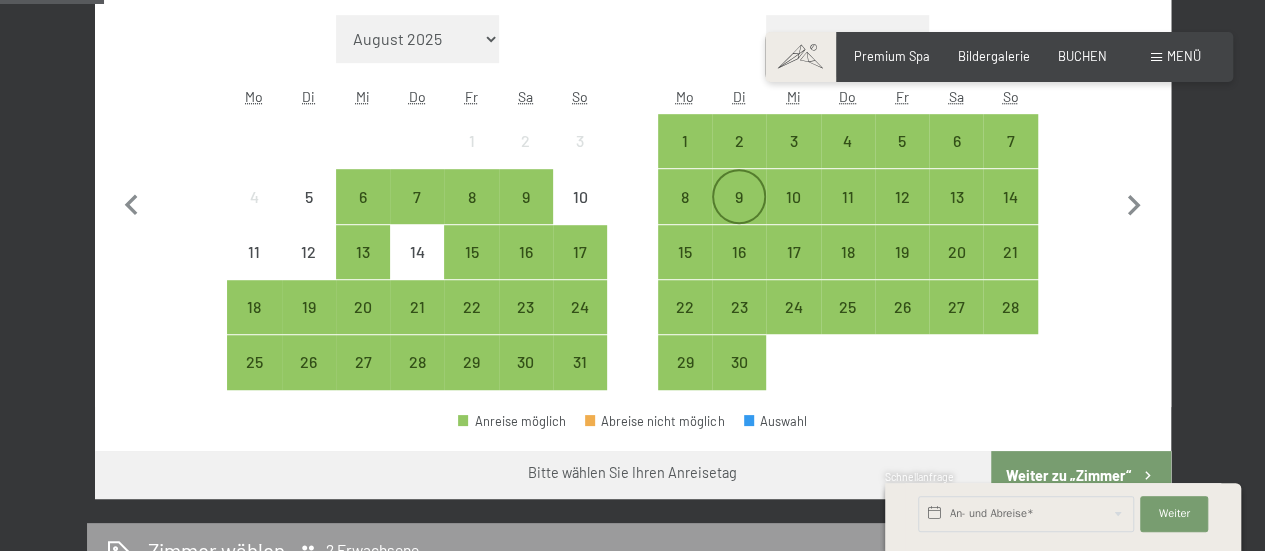 click on "9" at bounding box center (739, 214) 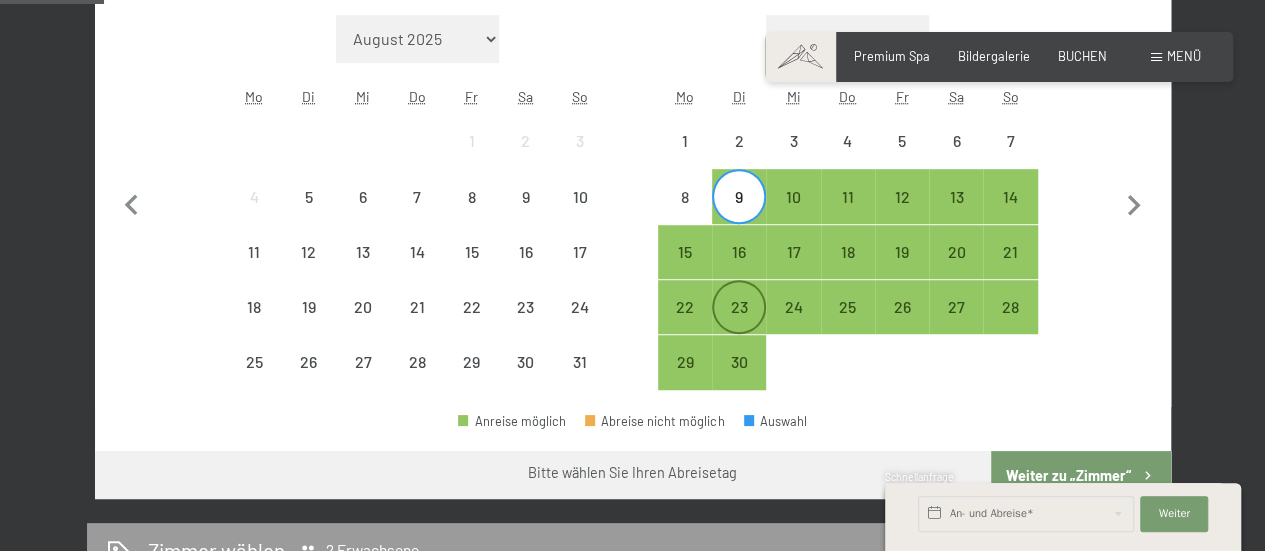 click on "23" at bounding box center [739, 324] 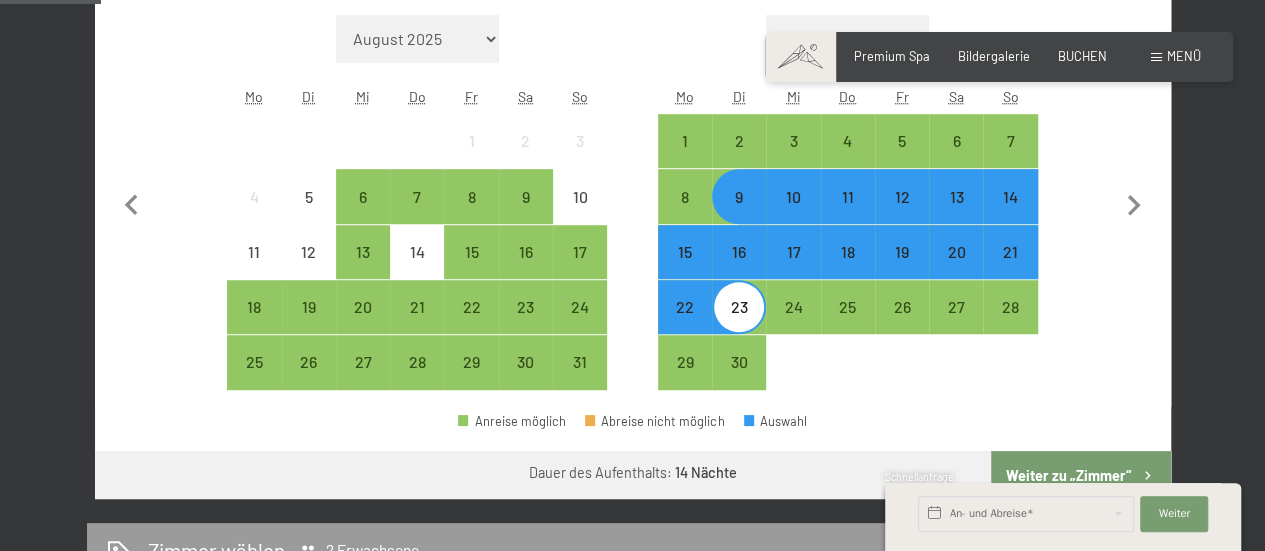 scroll, scrollTop: 665, scrollLeft: 0, axis: vertical 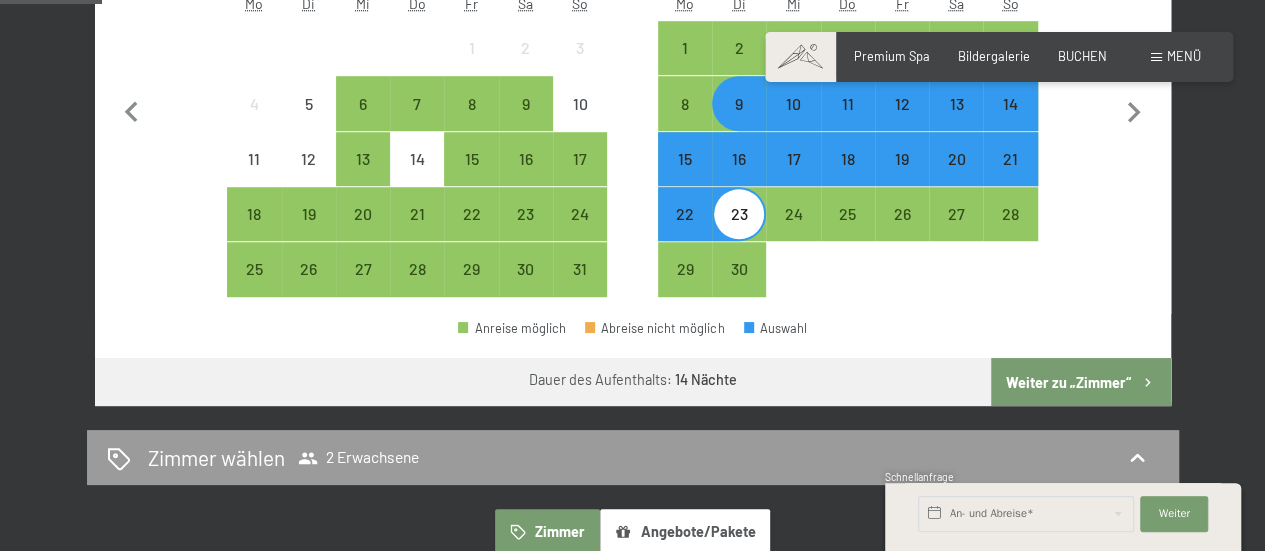 click on "Weiter zu „Zimmer“" at bounding box center [1080, 382] 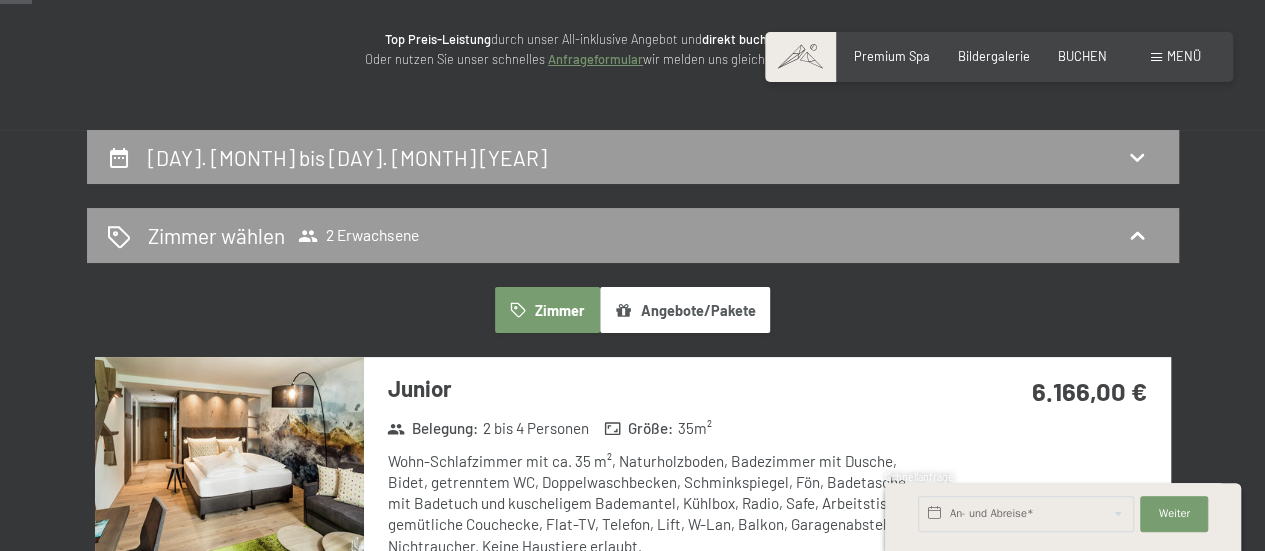 scroll, scrollTop: 253, scrollLeft: 0, axis: vertical 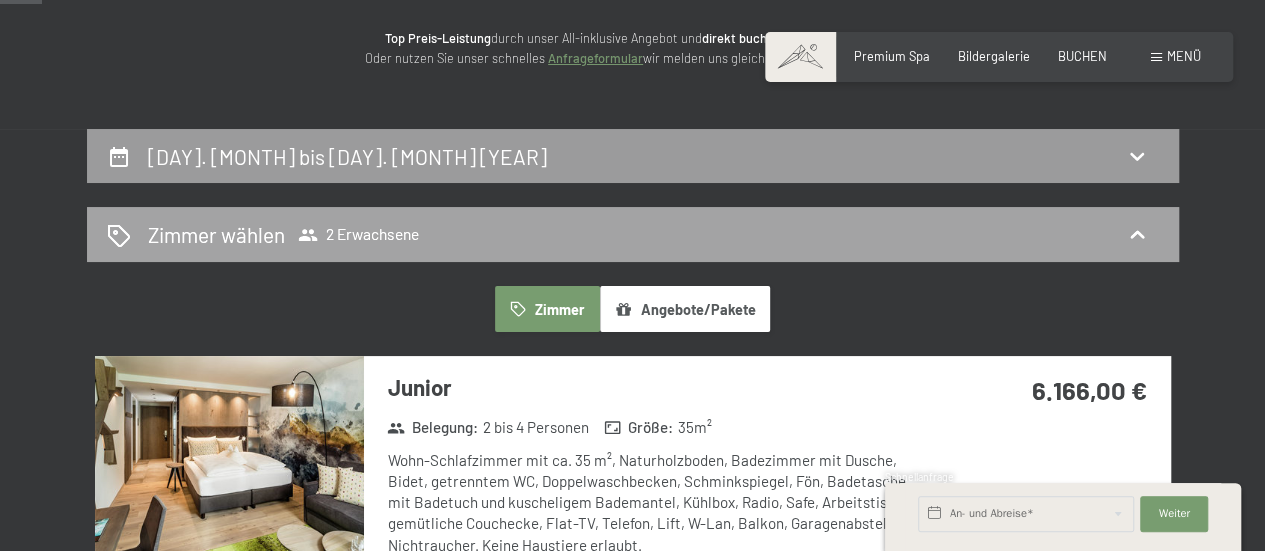 click 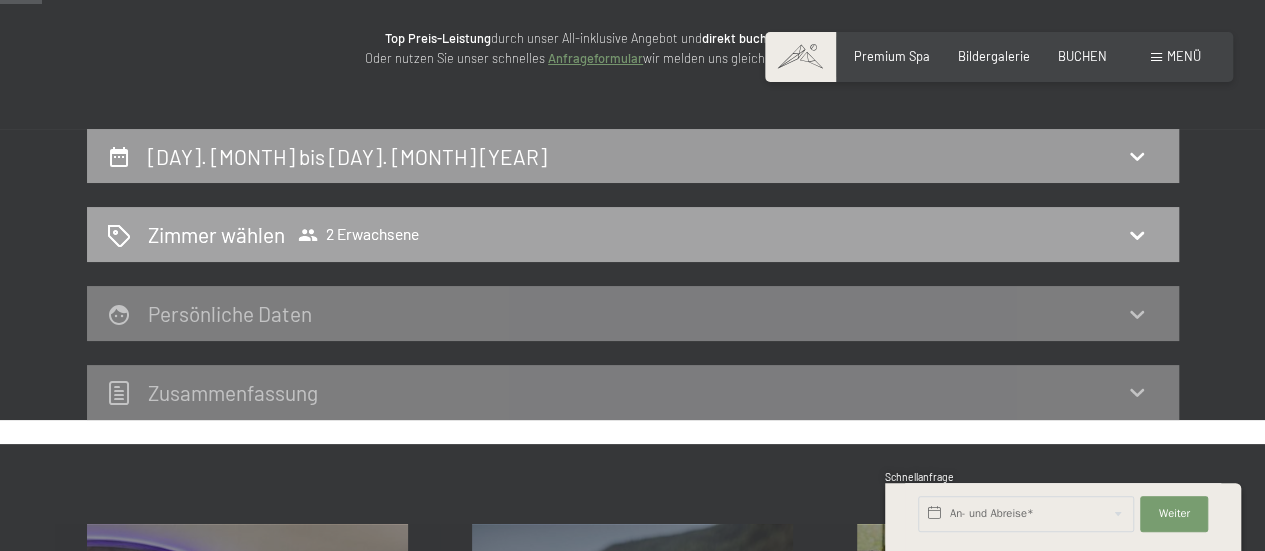 click on "Zimmer wählen 2 Erwachsene" at bounding box center (633, 234) 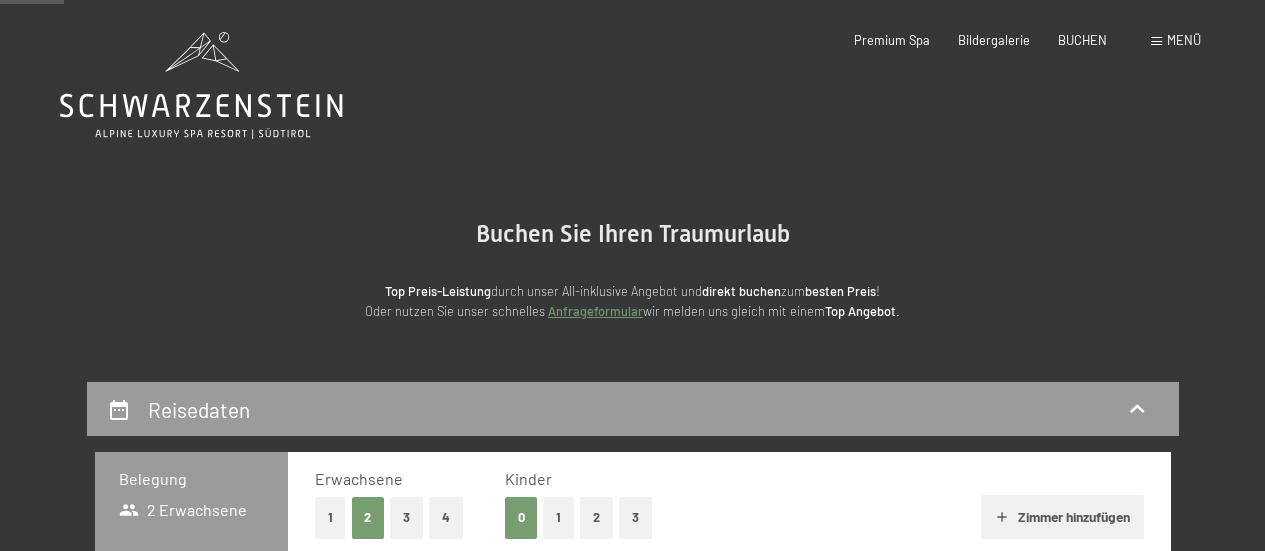 scroll, scrollTop: 340, scrollLeft: 0, axis: vertical 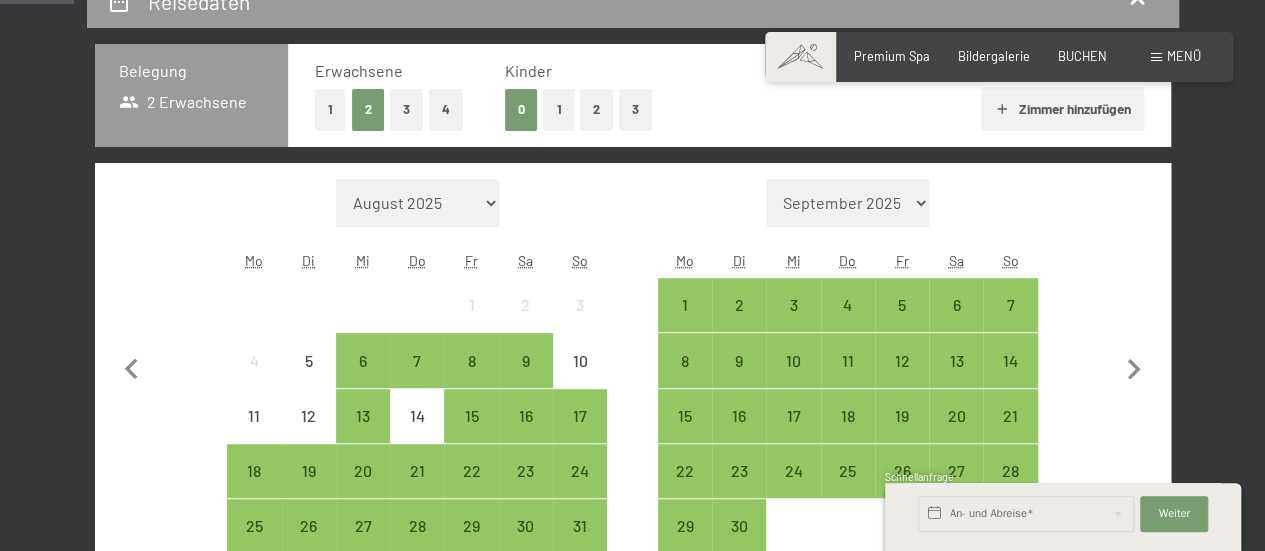 click on "1" at bounding box center (330, 109) 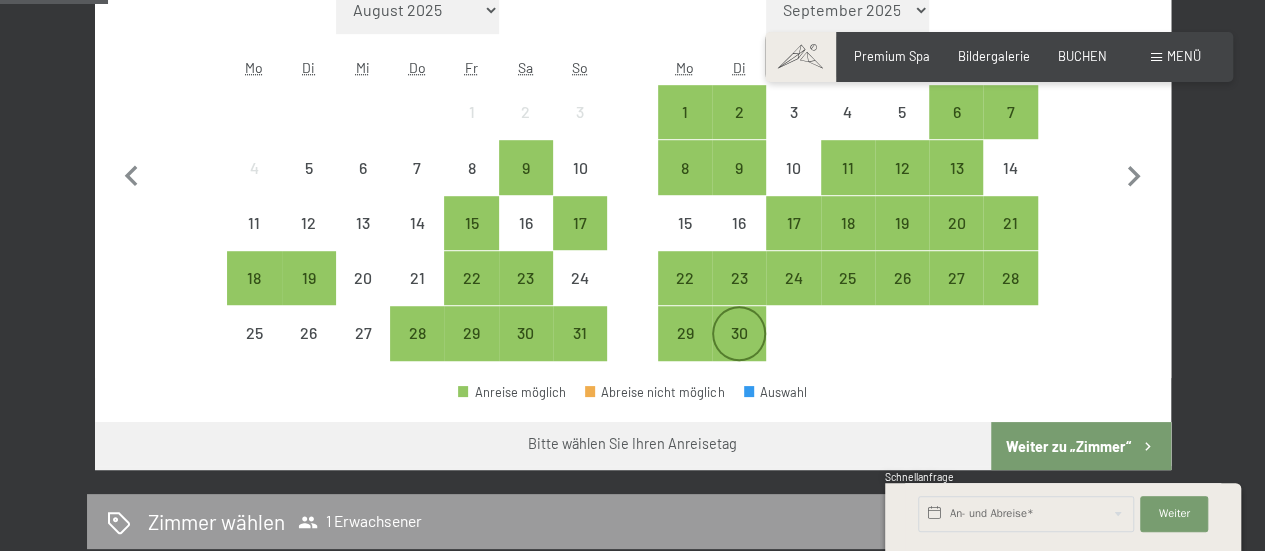 scroll, scrollTop: 586, scrollLeft: 0, axis: vertical 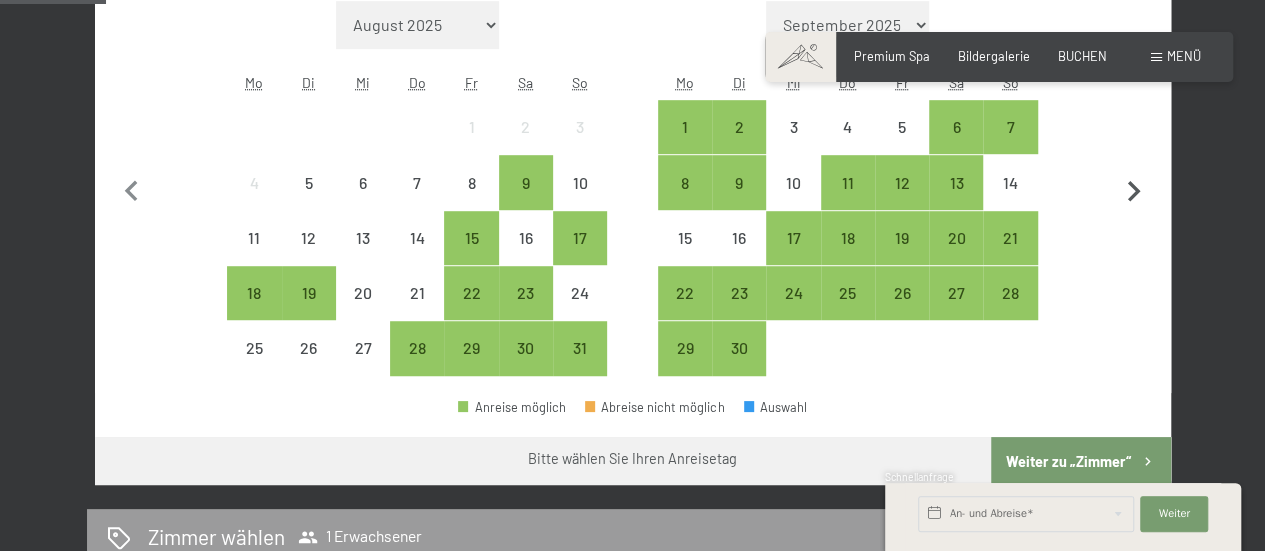click 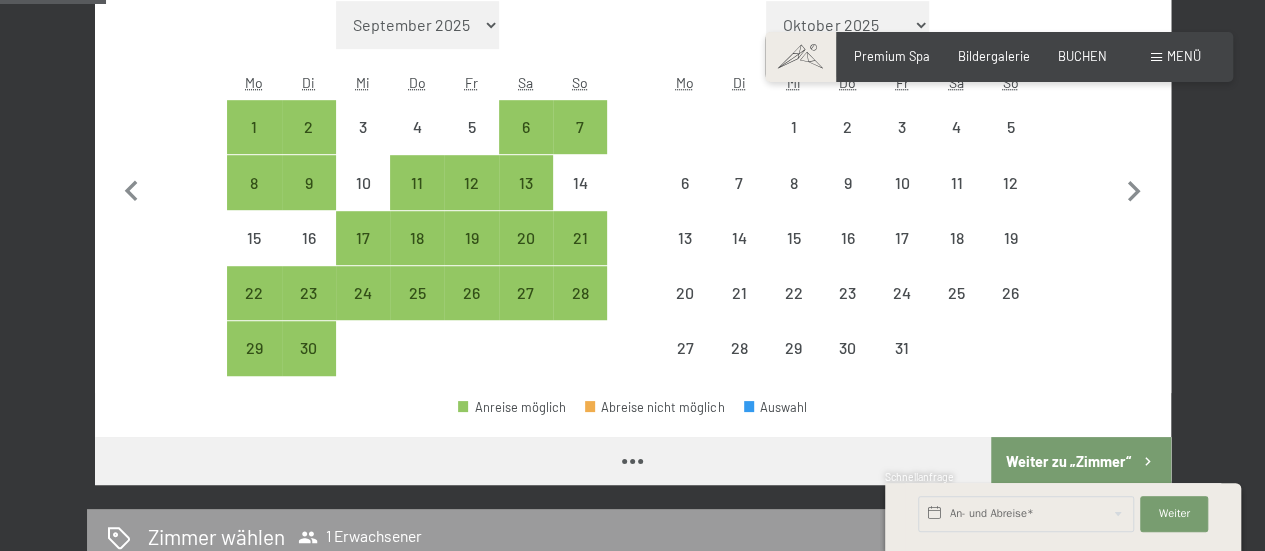 select on "2025-09-01" 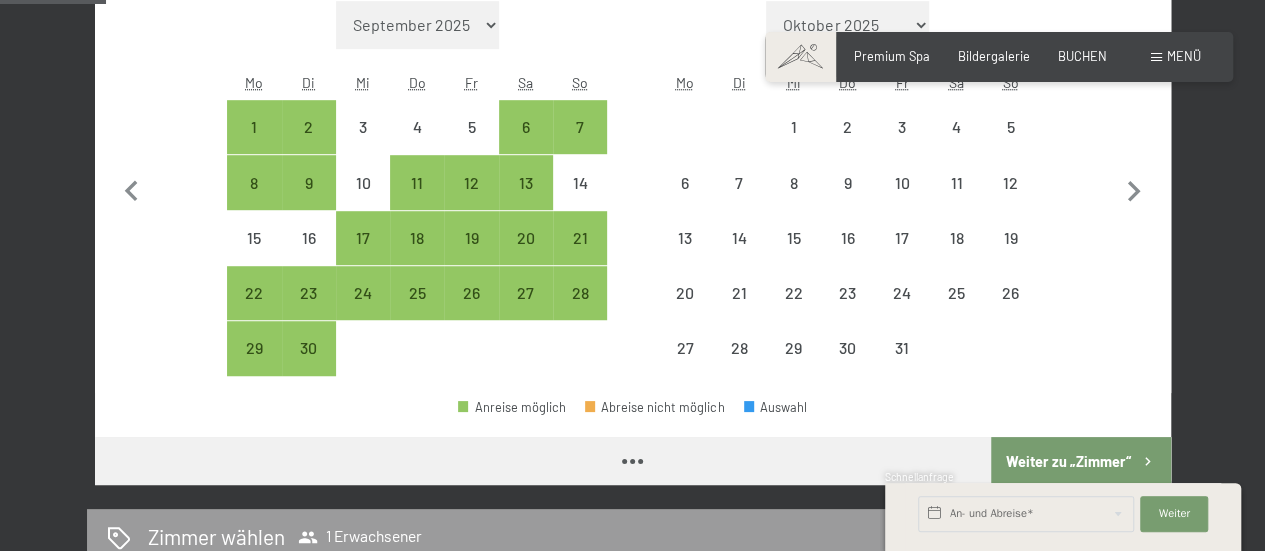 select on "2025-10-01" 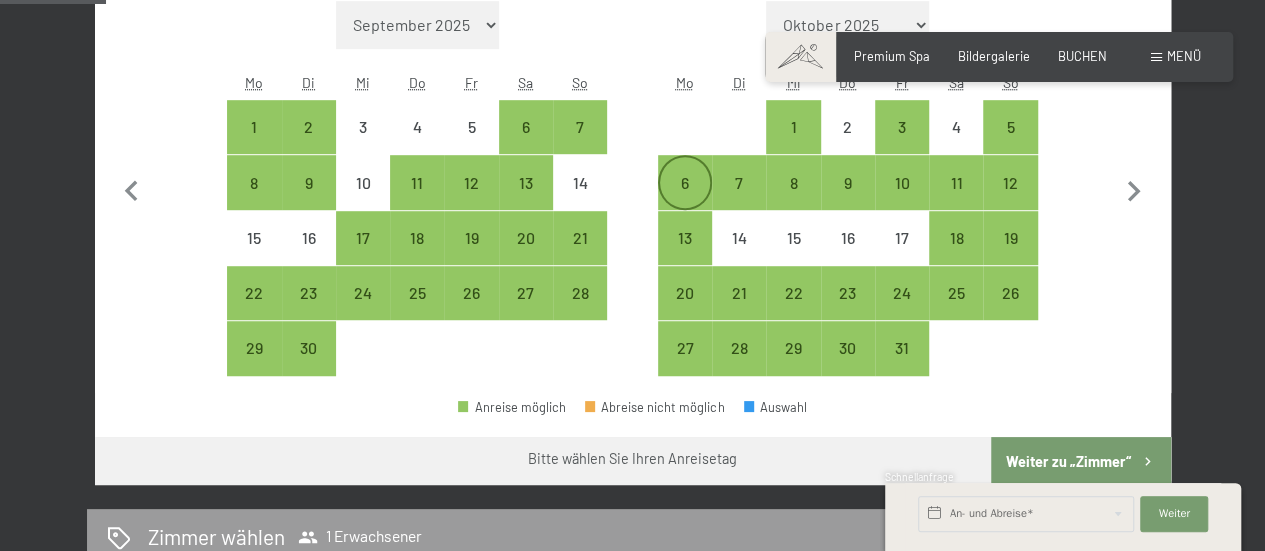 click on "6" at bounding box center (685, 200) 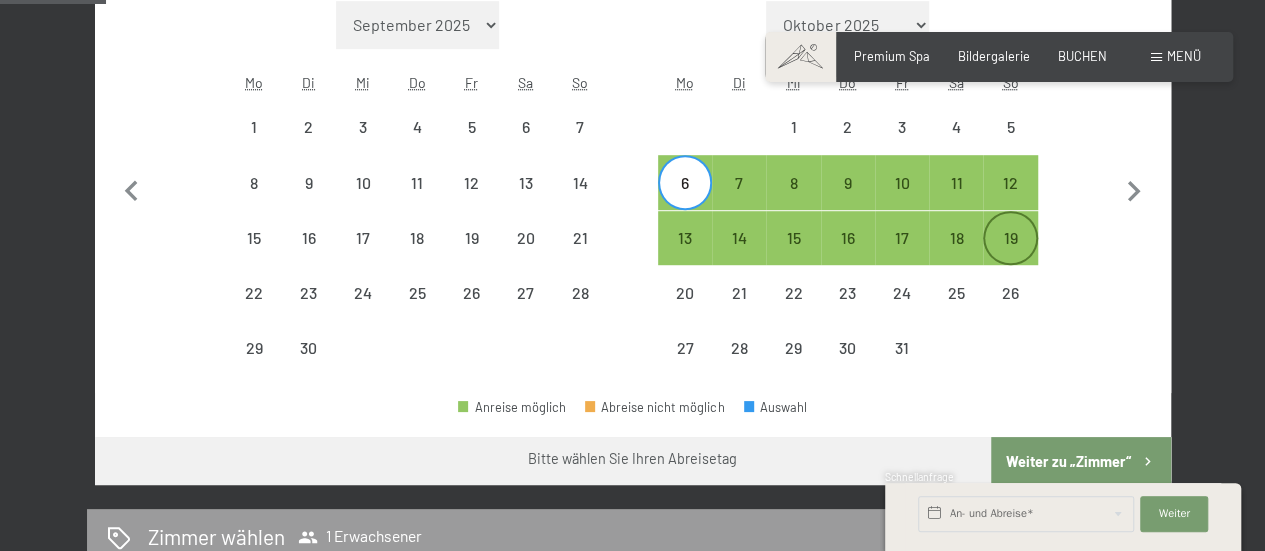 click on "19" at bounding box center [1010, 255] 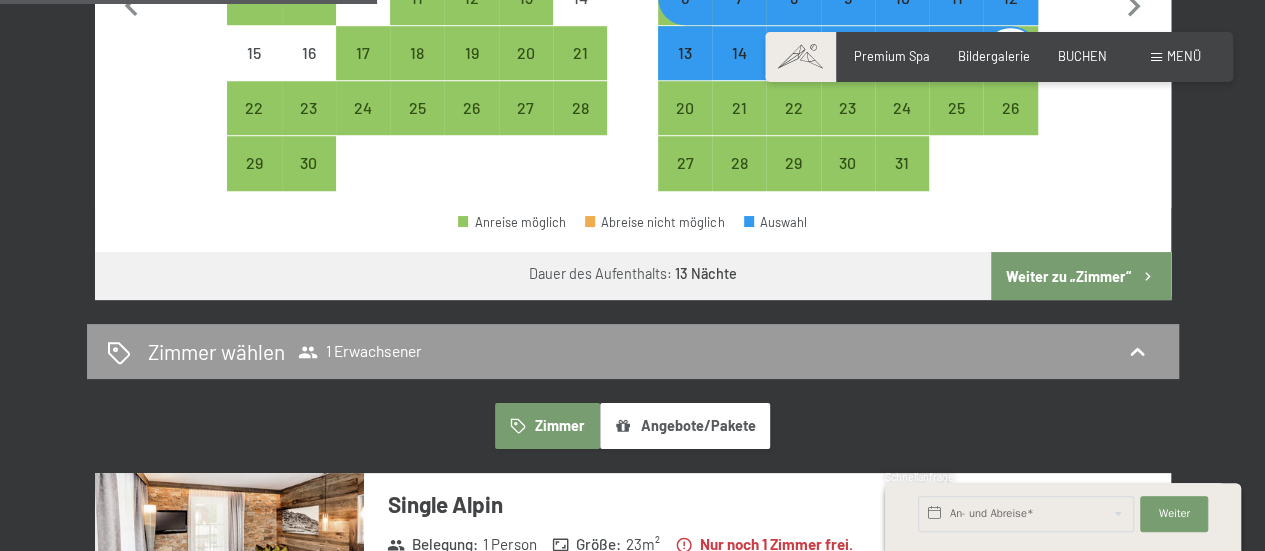 click 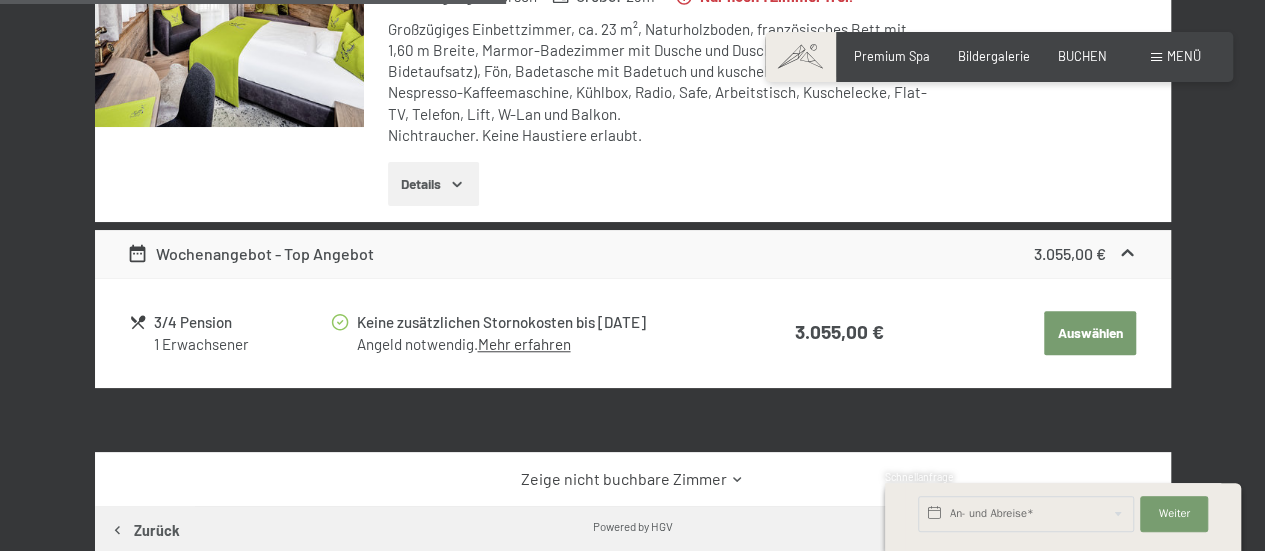 scroll, scrollTop: 920, scrollLeft: 0, axis: vertical 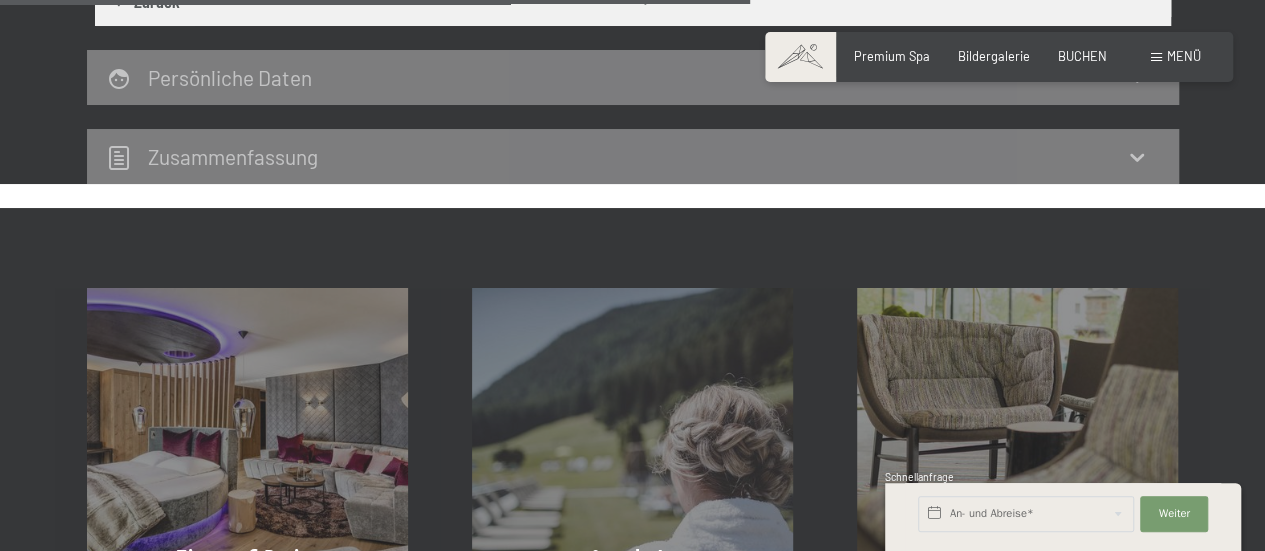 click on "Zimmer & Preise           Mehr erfahren                       Angebote           Mehr erfahren                       AGBs           Mehr erfahren" at bounding box center (632, 408) 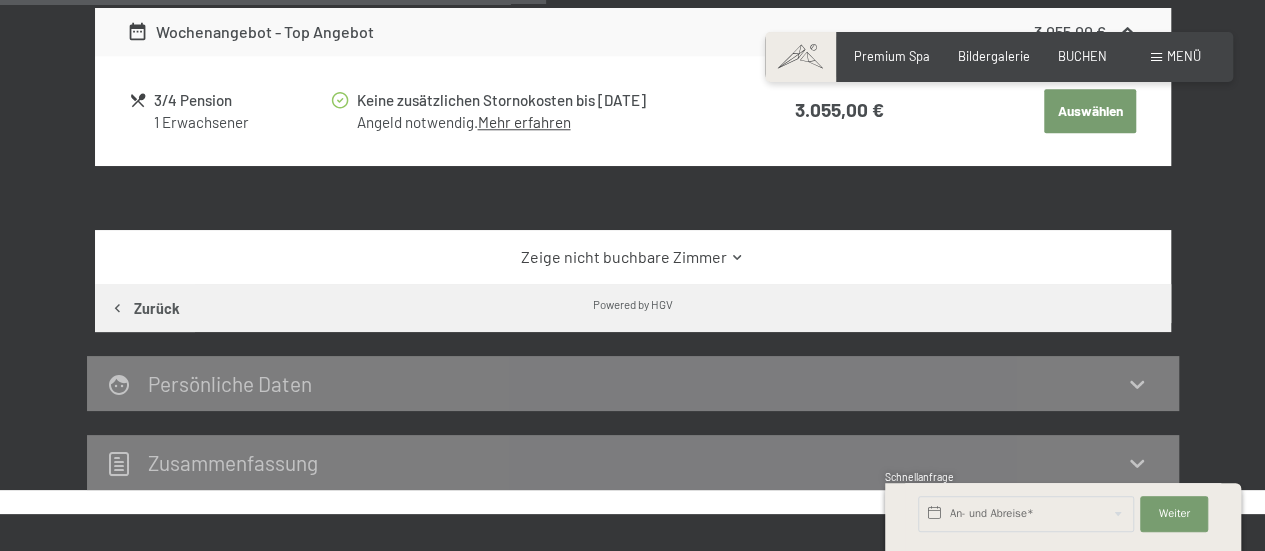 scroll, scrollTop: 864, scrollLeft: 0, axis: vertical 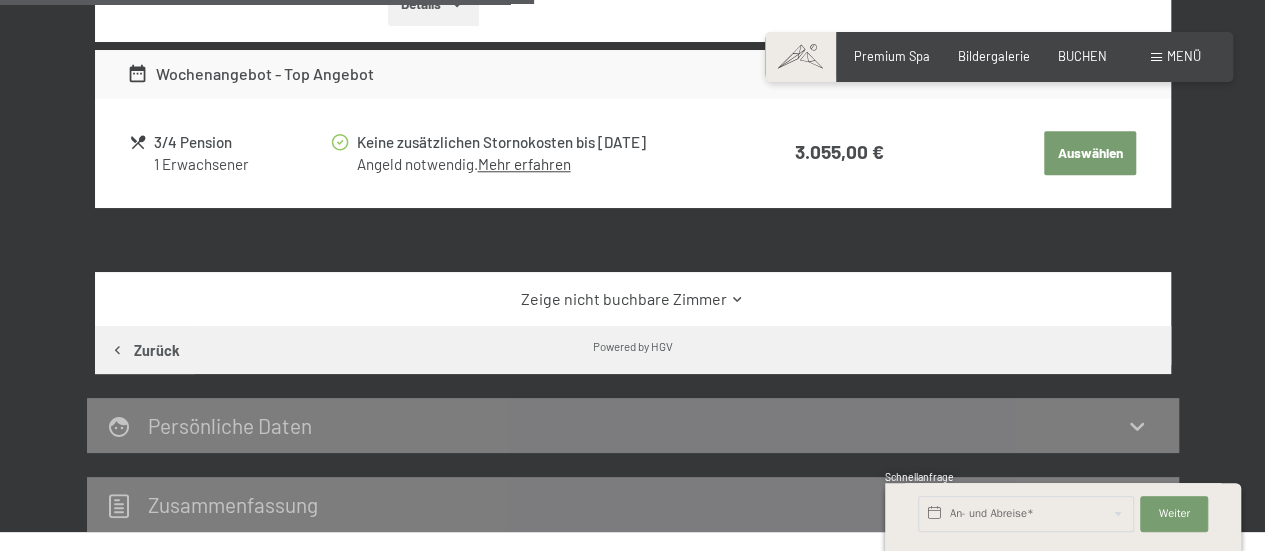 click on "Zeige nicht buchbare Zimmer" at bounding box center (632, 299) 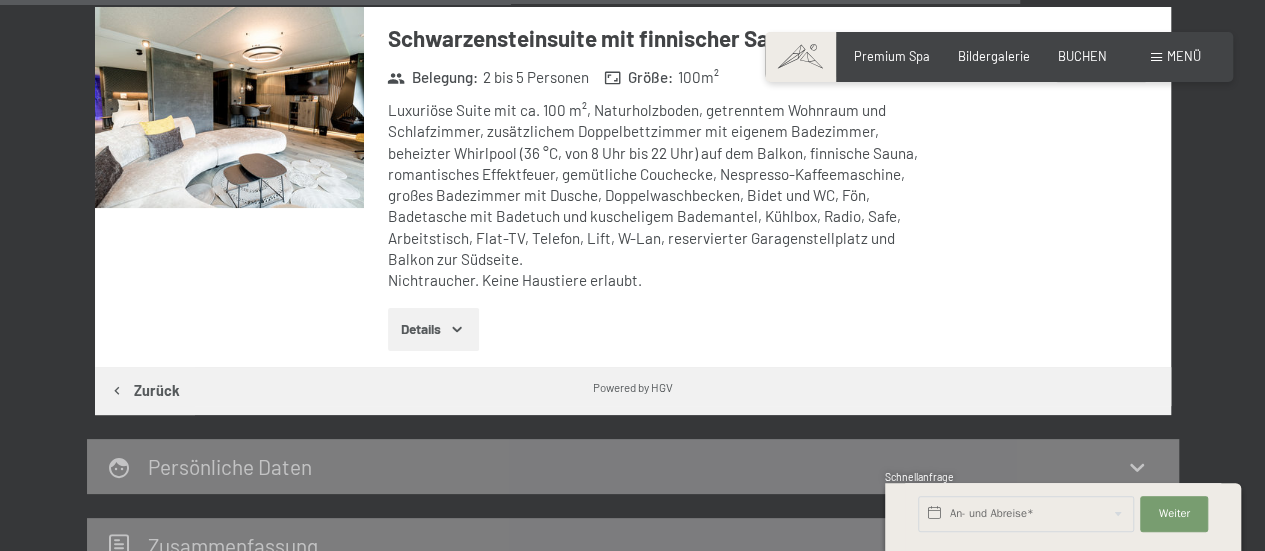 scroll, scrollTop: 5382, scrollLeft: 0, axis: vertical 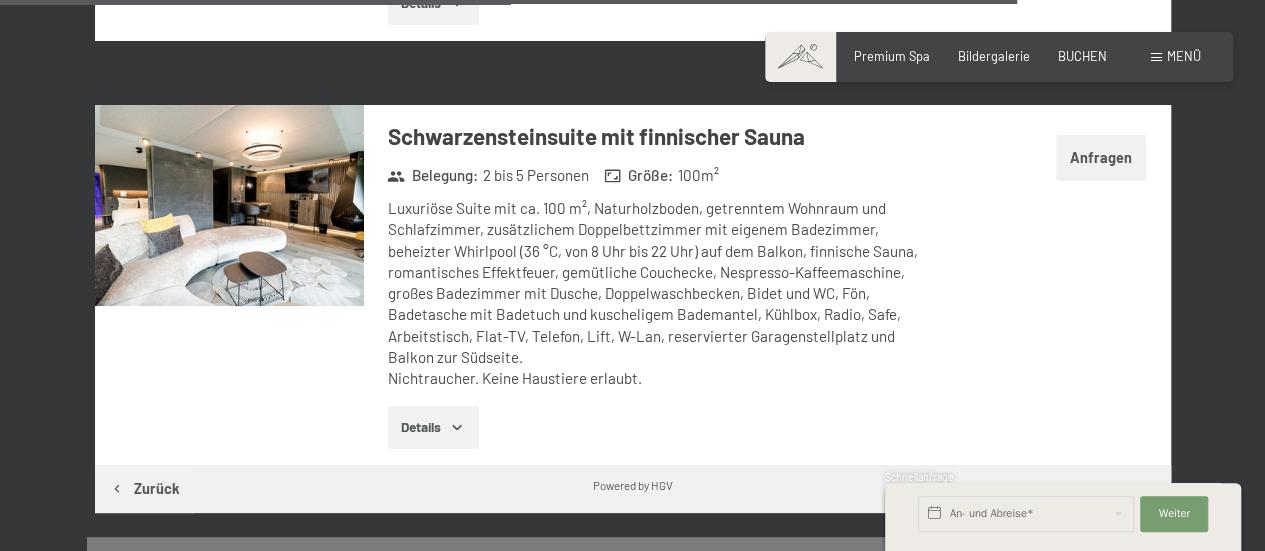 click 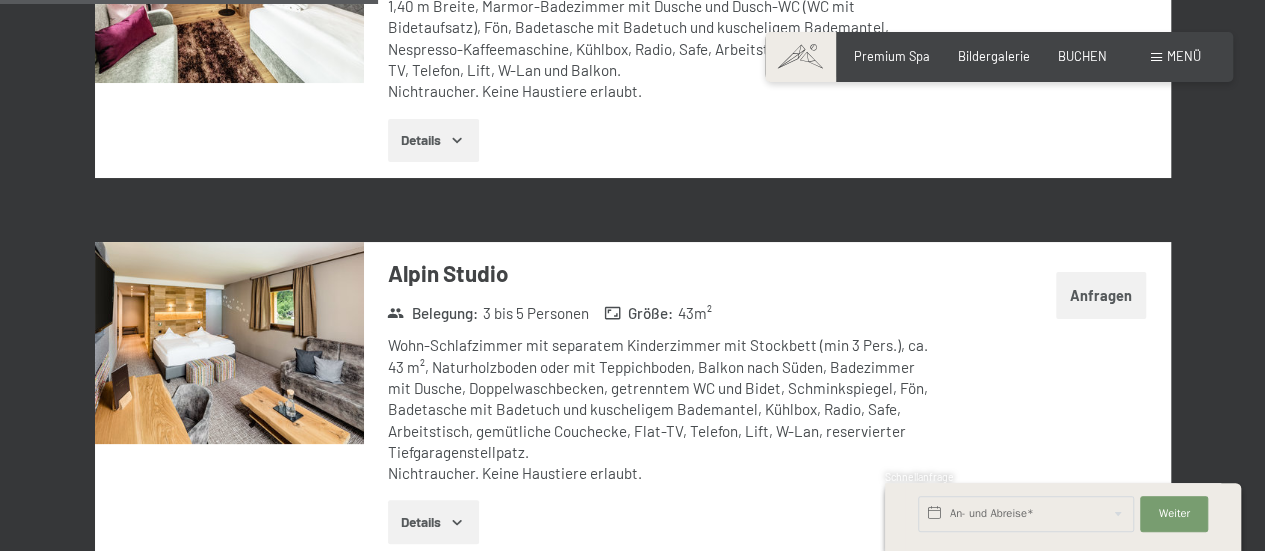 scroll, scrollTop: 2064, scrollLeft: 0, axis: vertical 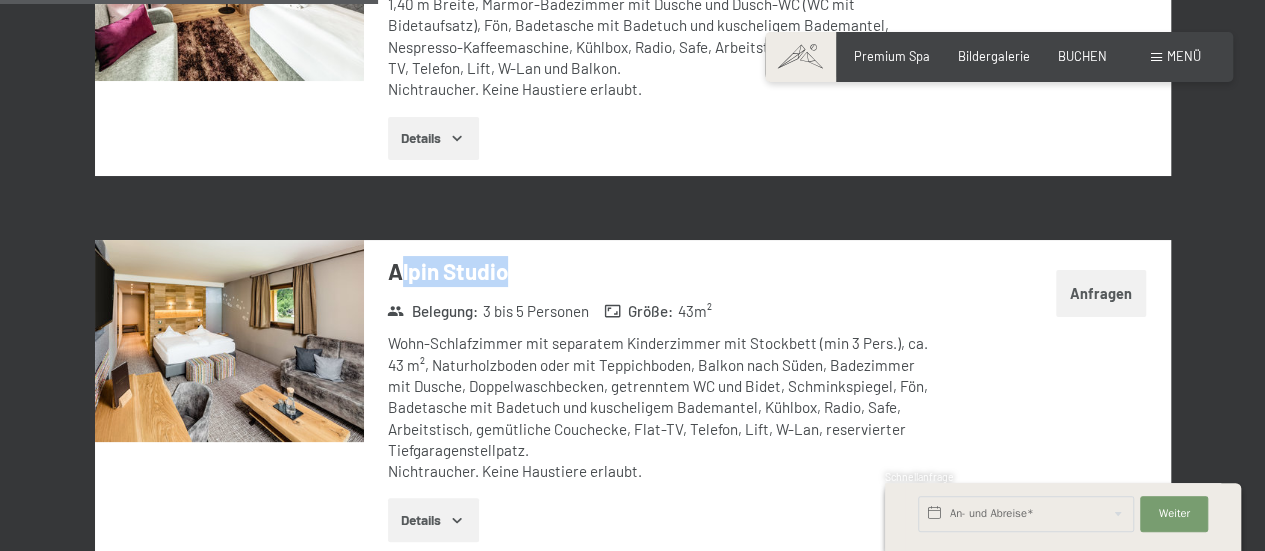 drag, startPoint x: 398, startPoint y: 260, endPoint x: 504, endPoint y: 291, distance: 110.440025 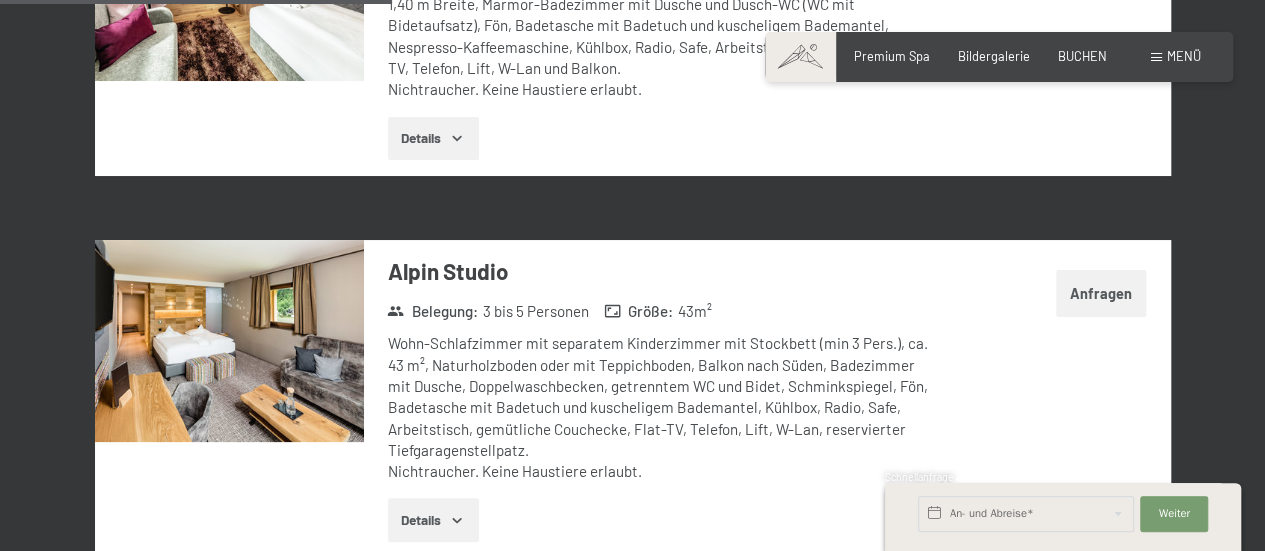 scroll, scrollTop: 2136, scrollLeft: 0, axis: vertical 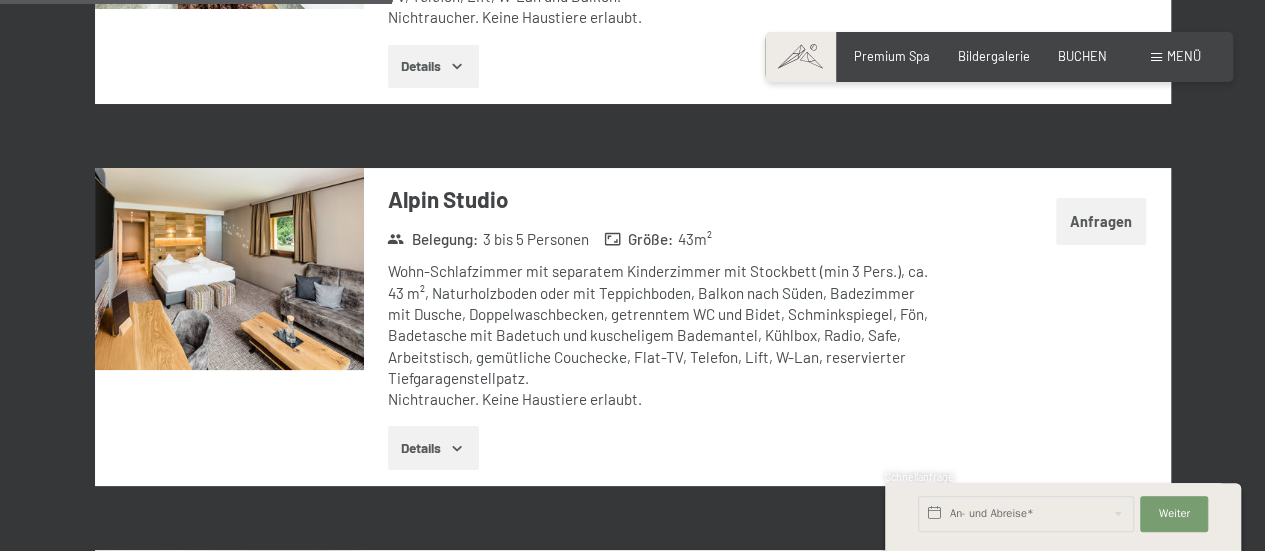 click on "Details" at bounding box center (433, 448) 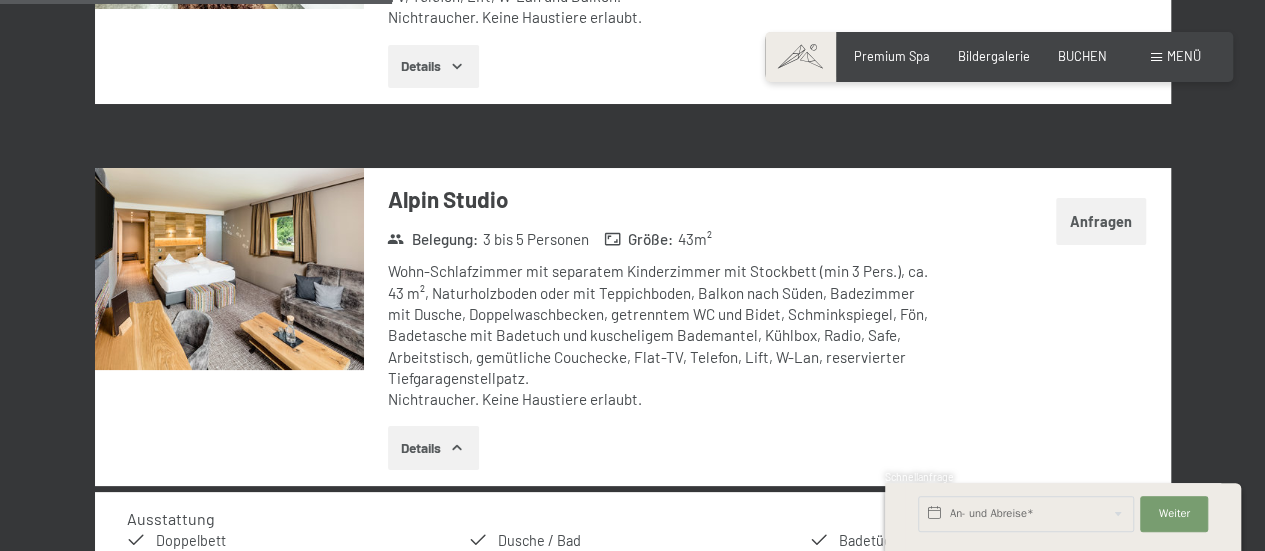 drag, startPoint x: 1101, startPoint y: 215, endPoint x: 1140, endPoint y: 215, distance: 39 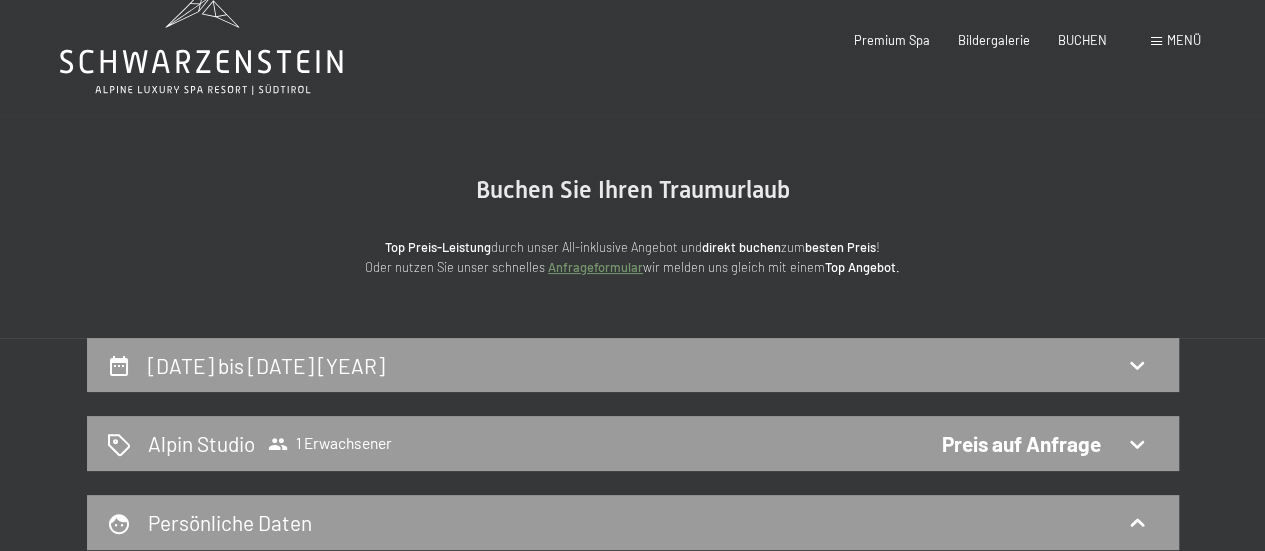 scroll, scrollTop: 0, scrollLeft: 0, axis: both 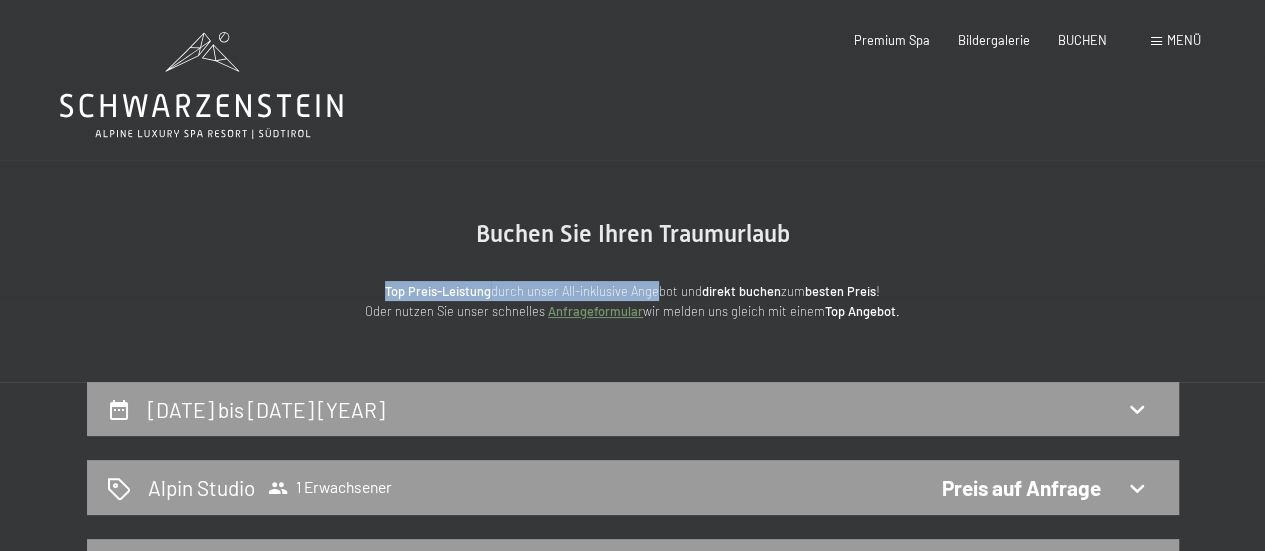 drag, startPoint x: 364, startPoint y: 284, endPoint x: 653, endPoint y: 294, distance: 289.17297 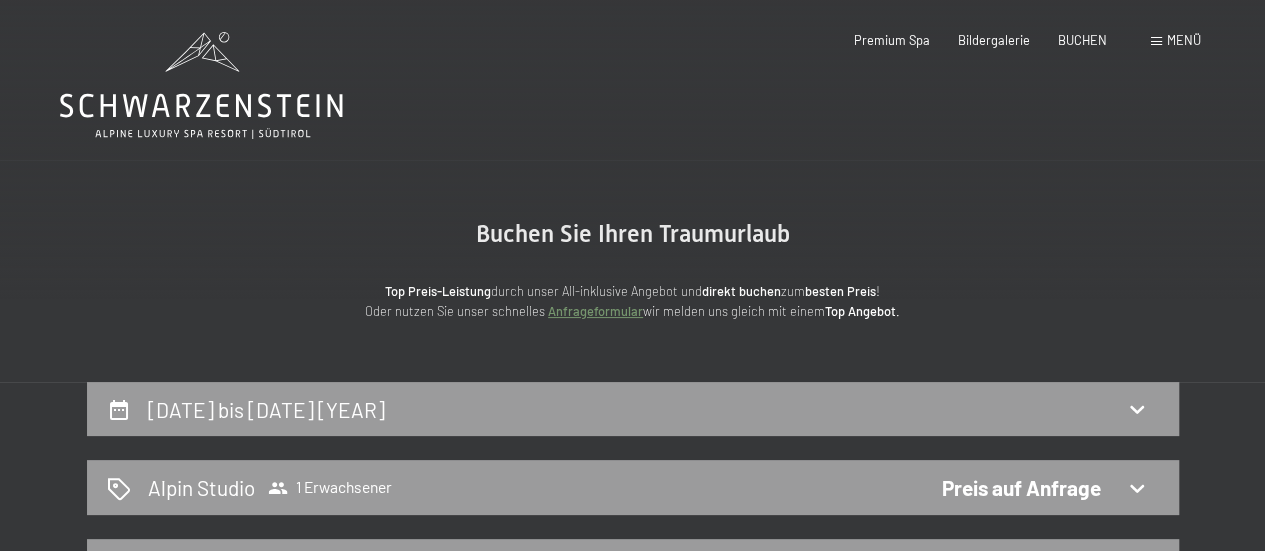 click on "Buchen Sie Ihren Traumurlaub             Top Preis-Leistung  durch unser All-inklusive Angebot und  direkt buchen  zum  besten Preis !  Oder nutzen Sie unser schnelles   Anfrageformular  wir melden uns gleich mit einem  Top Angebot.         Weiterlesen" at bounding box center (632, 271) 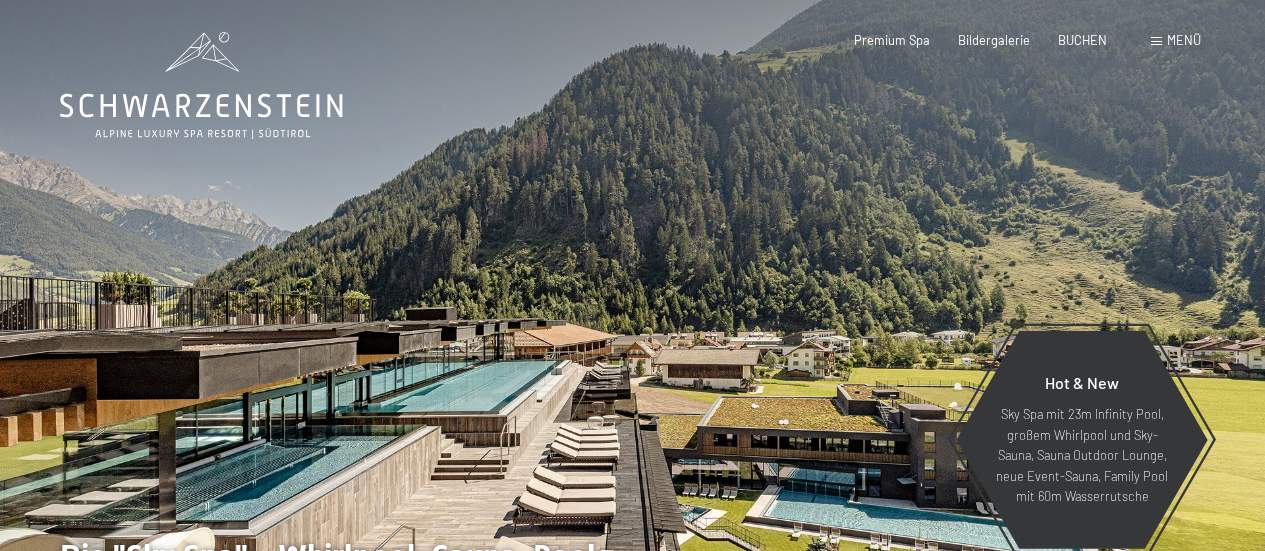 scroll, scrollTop: 0, scrollLeft: 0, axis: both 